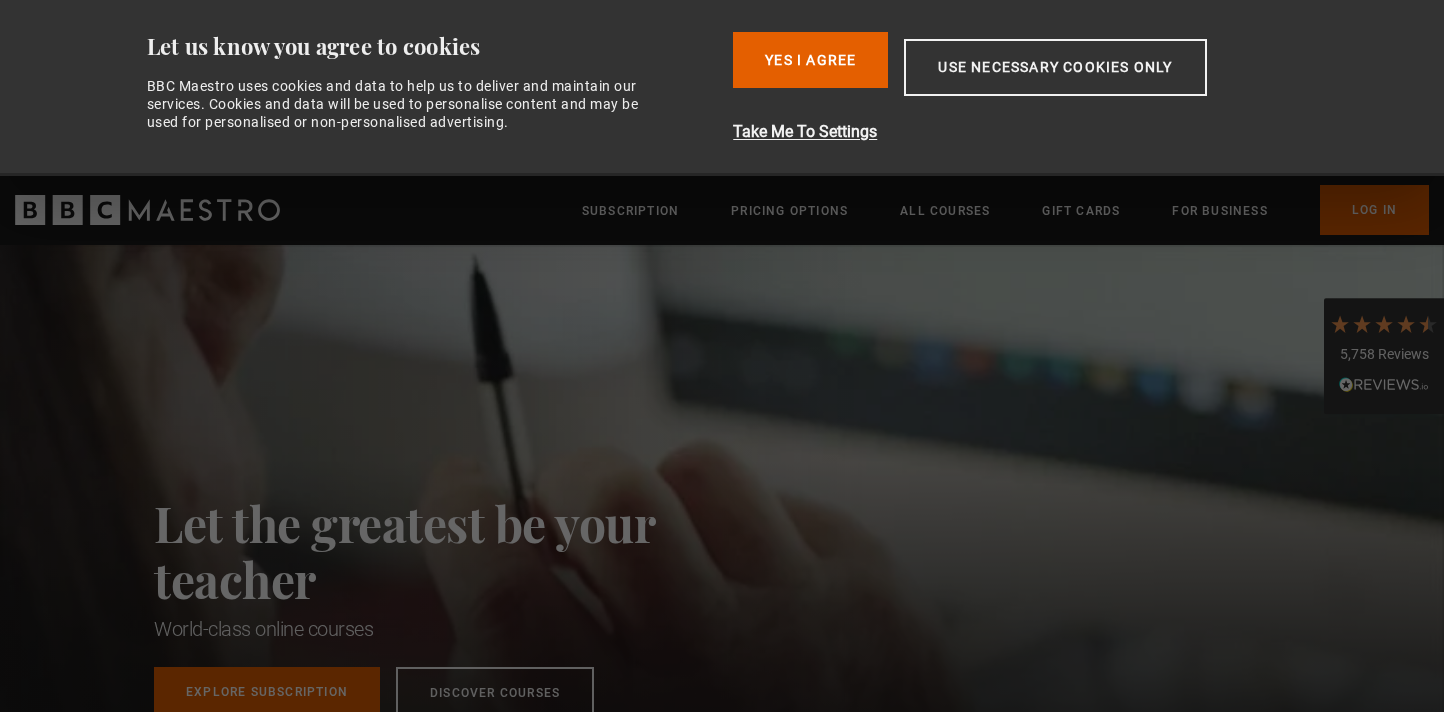 scroll, scrollTop: 0, scrollLeft: 0, axis: both 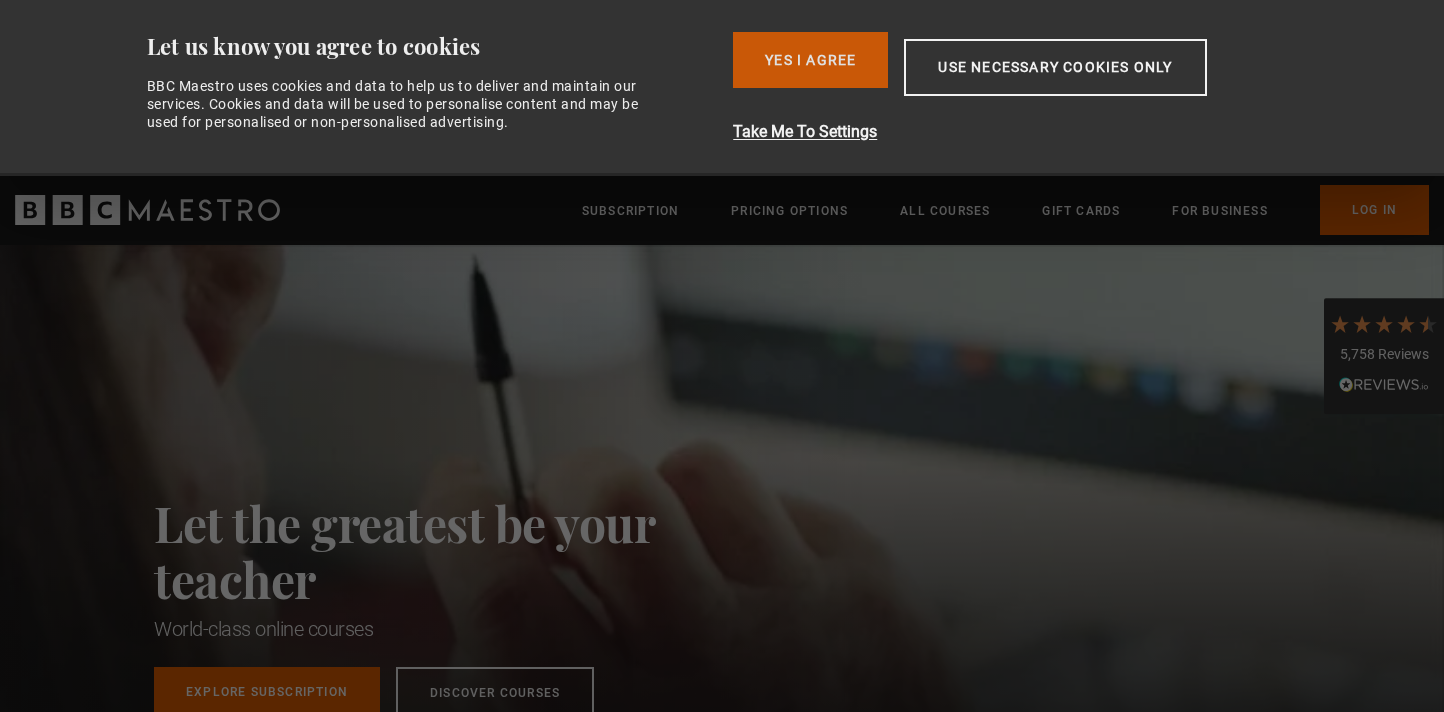 click on "Yes I Agree" at bounding box center (810, 60) 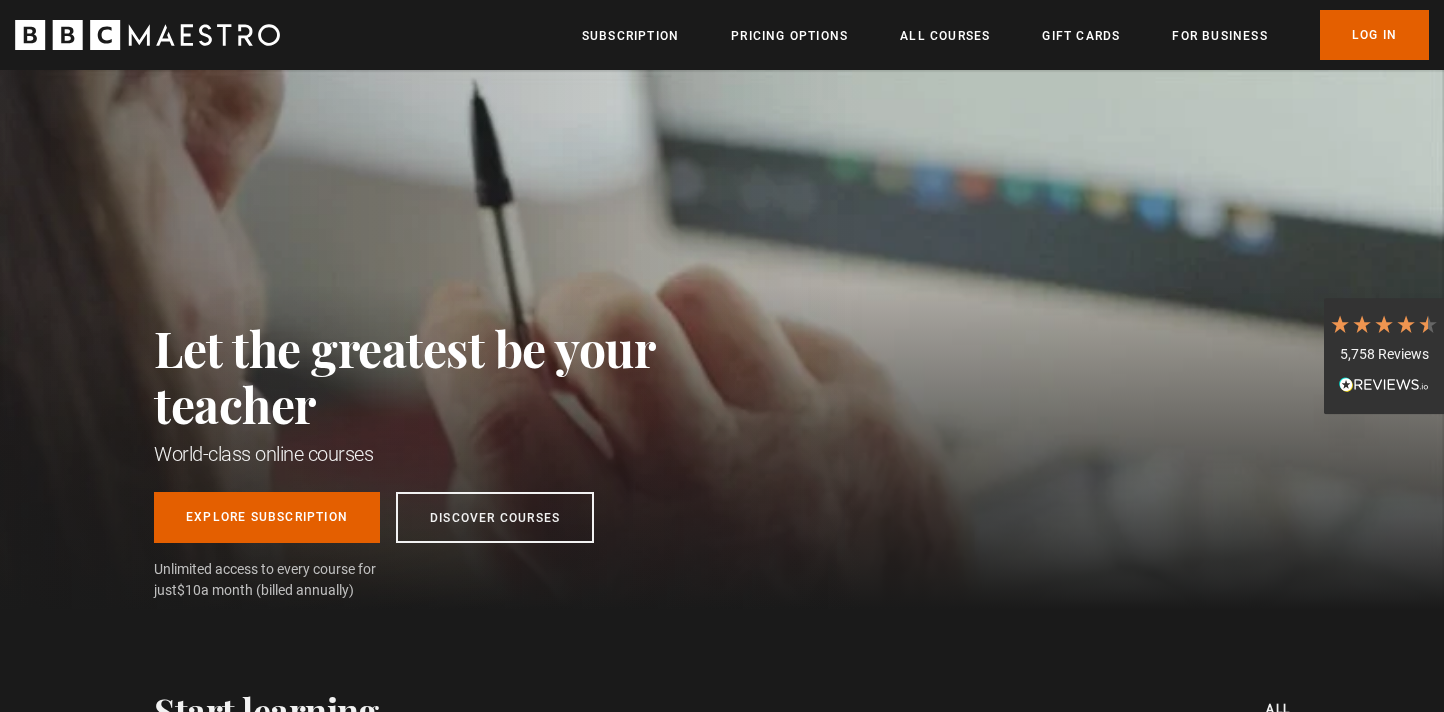 scroll, scrollTop: 0, scrollLeft: 0, axis: both 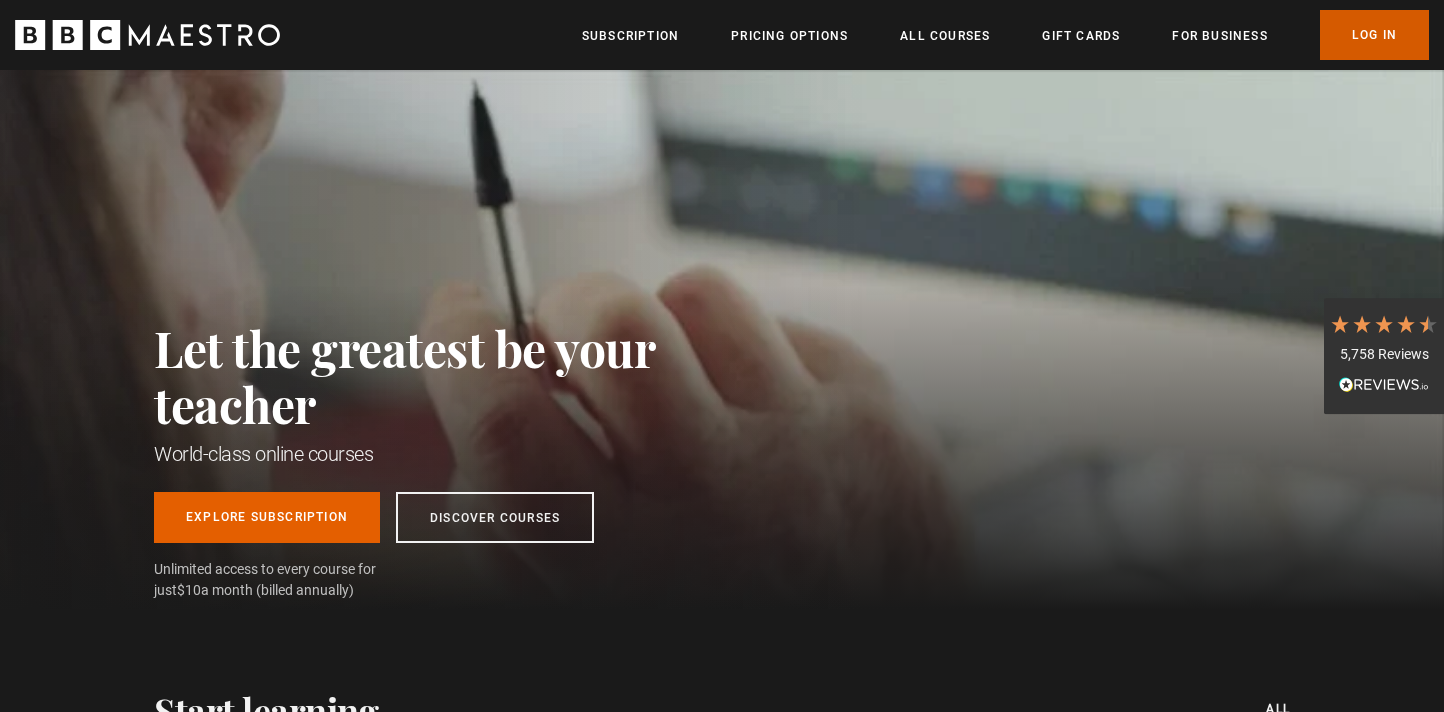 click on "Log In" at bounding box center [1374, 35] 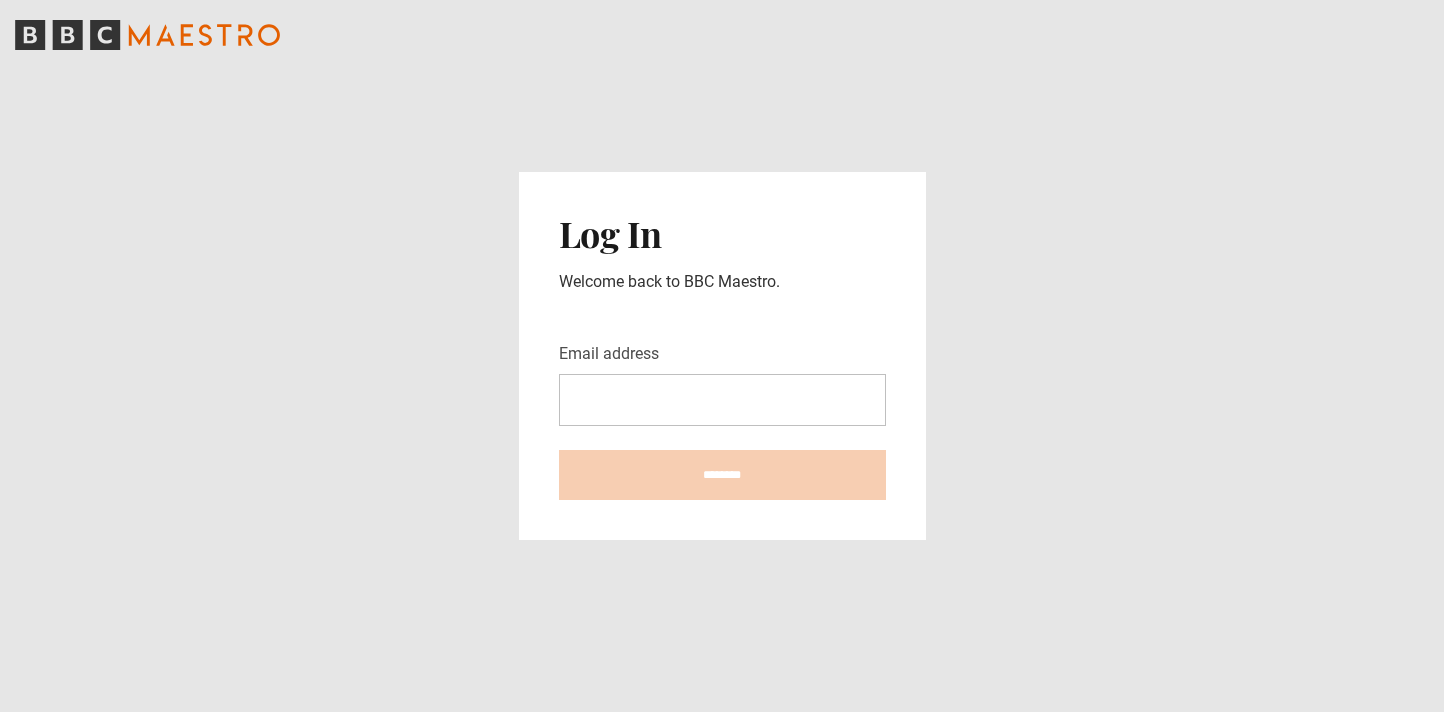 scroll, scrollTop: 0, scrollLeft: 0, axis: both 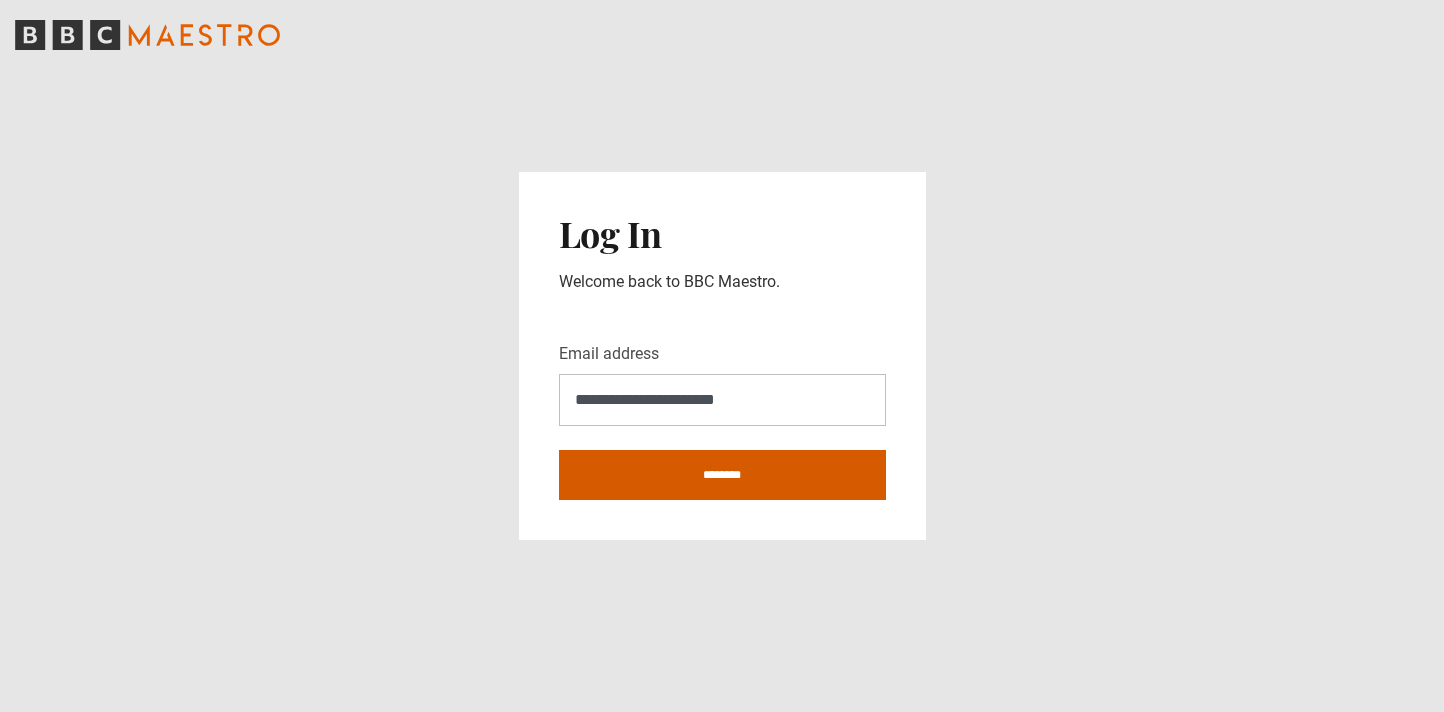 type on "**********" 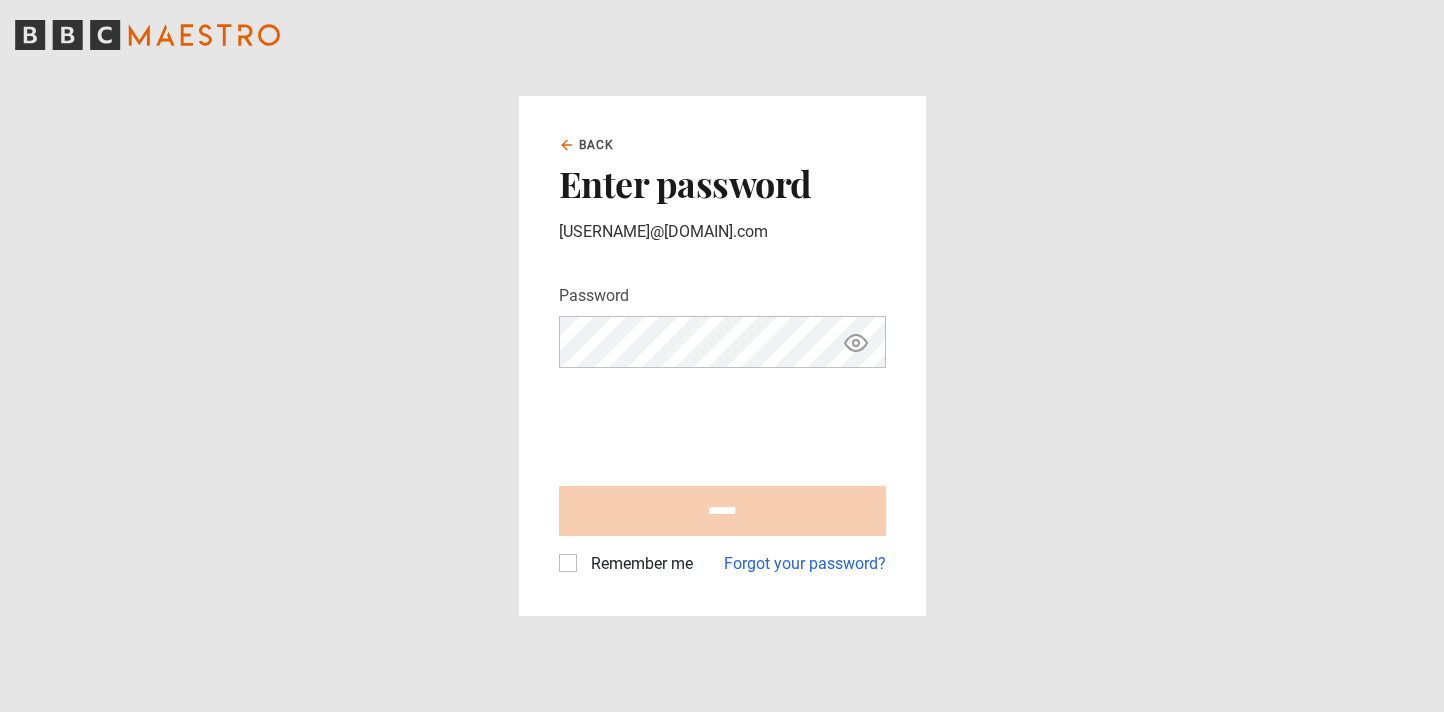 scroll, scrollTop: 0, scrollLeft: 0, axis: both 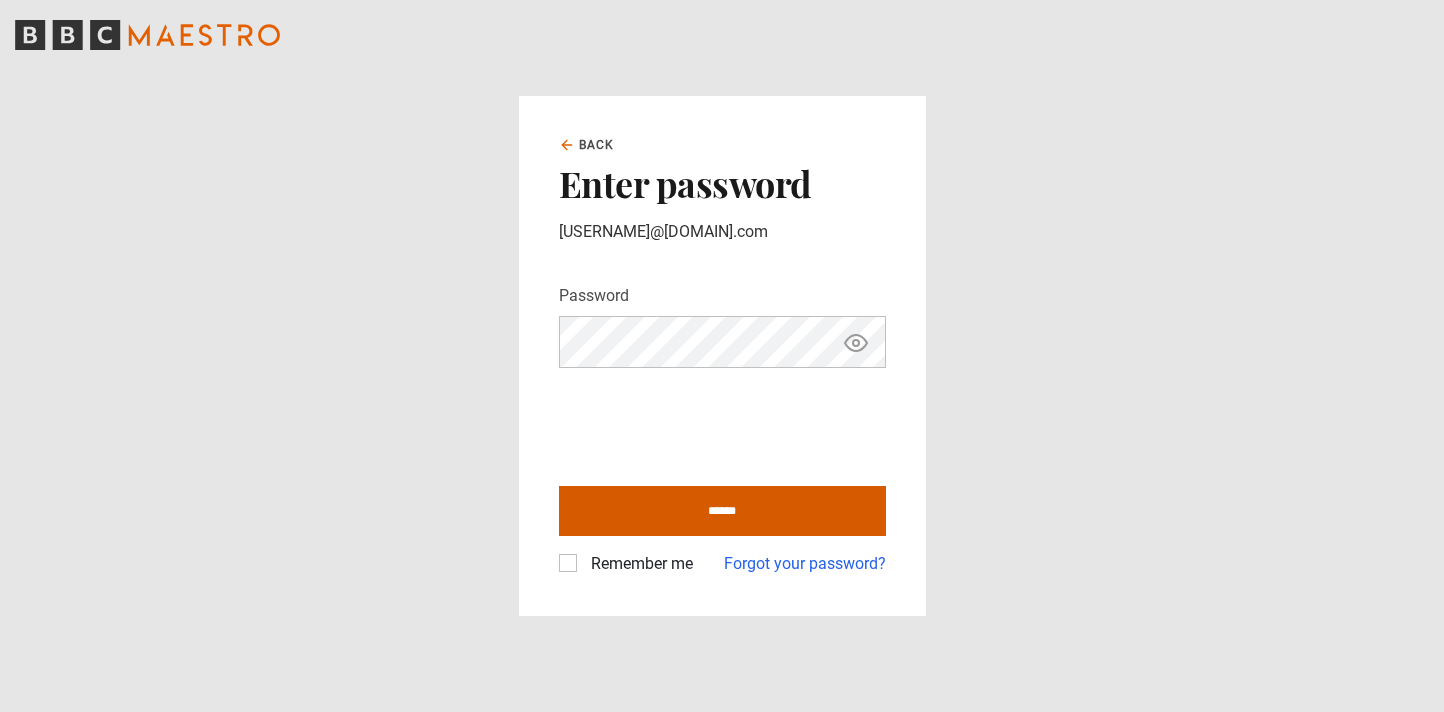 click on "******" at bounding box center (722, 511) 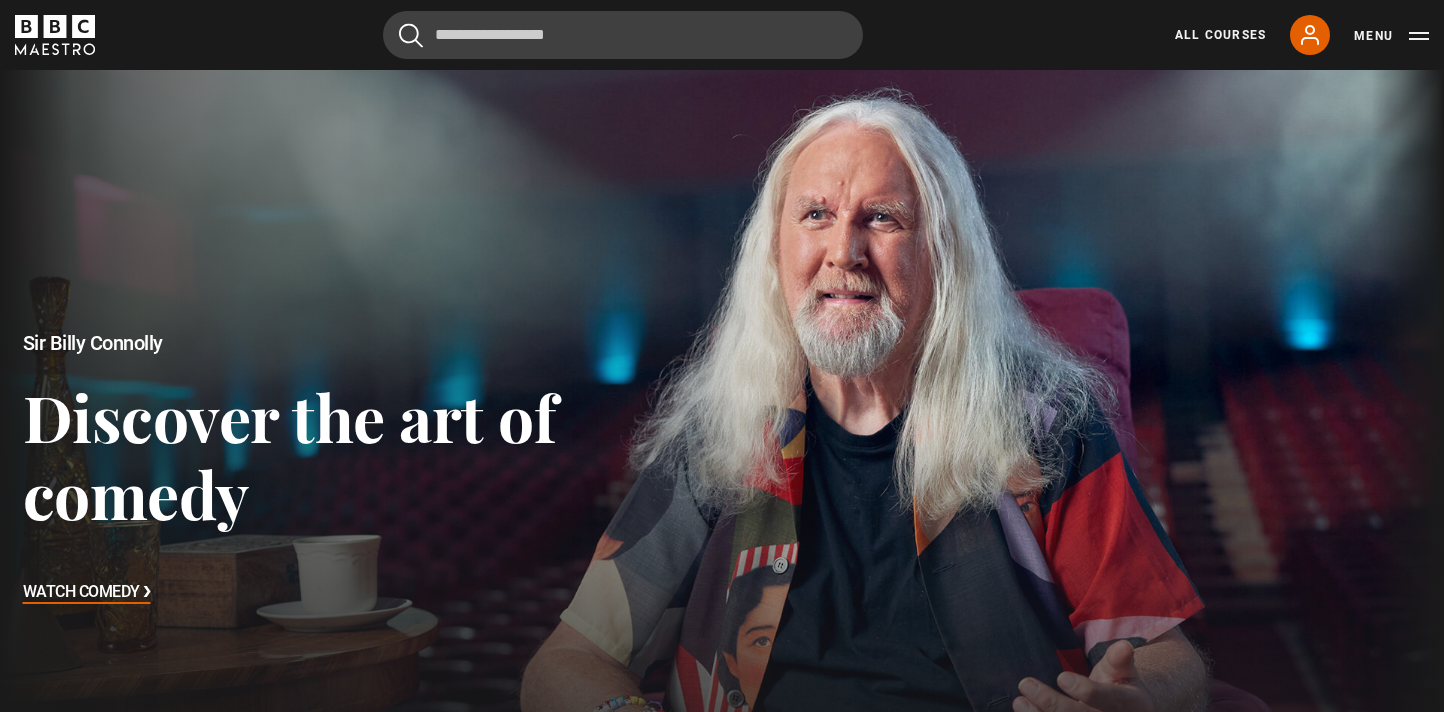 scroll, scrollTop: 0, scrollLeft: 0, axis: both 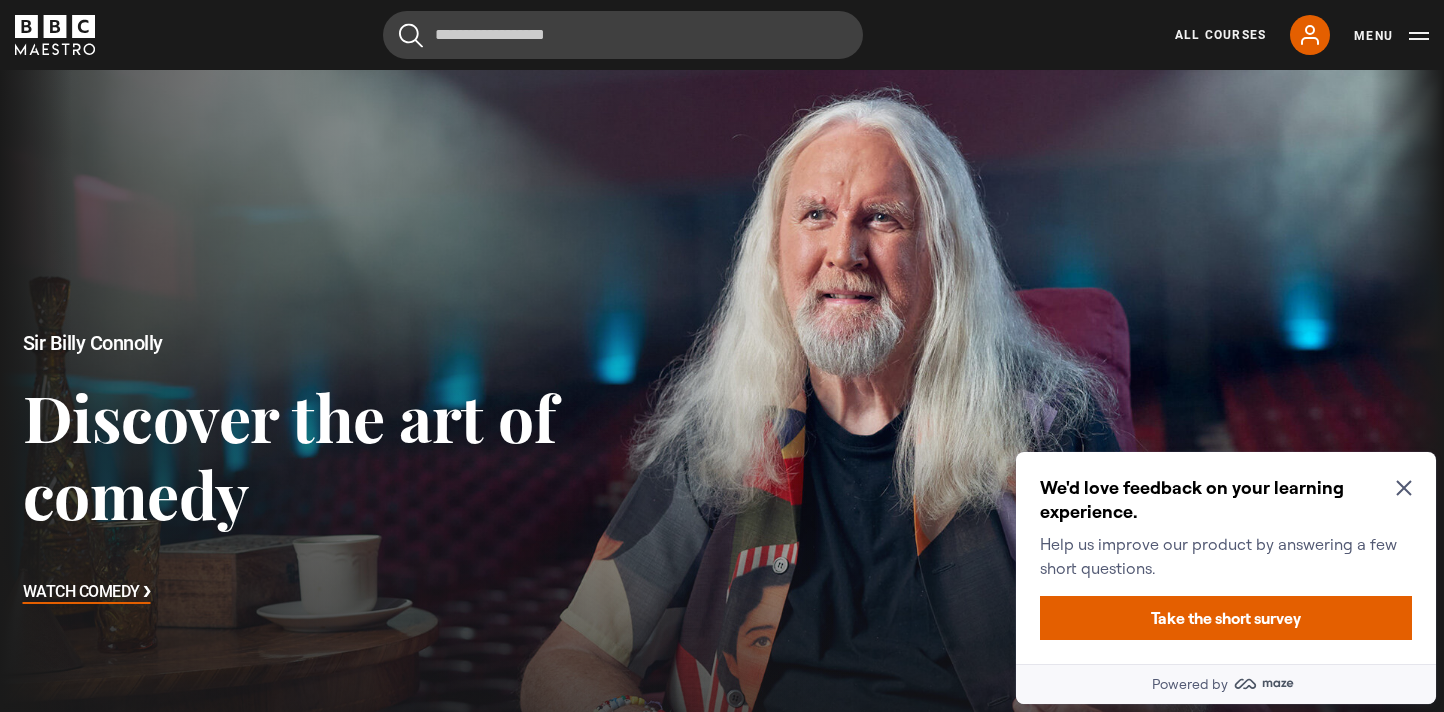 click 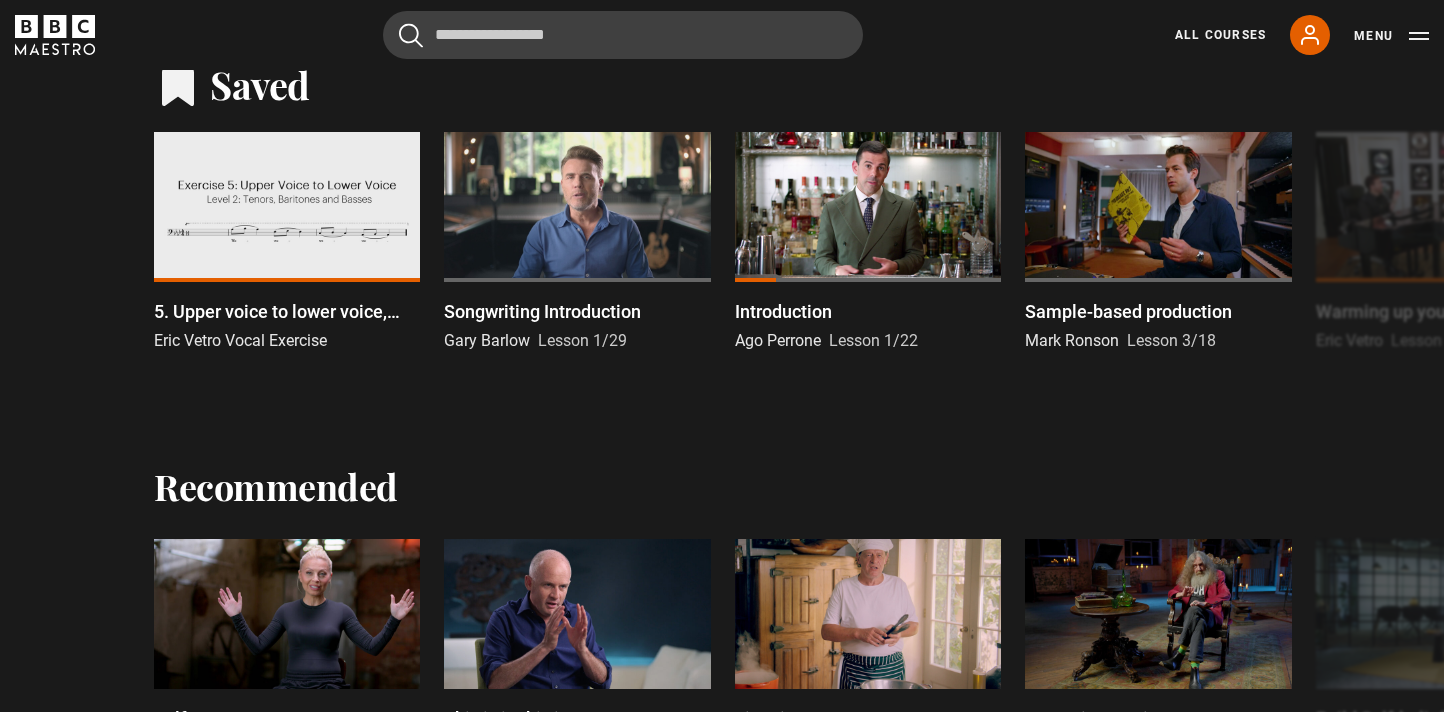 scroll, scrollTop: 1081, scrollLeft: 0, axis: vertical 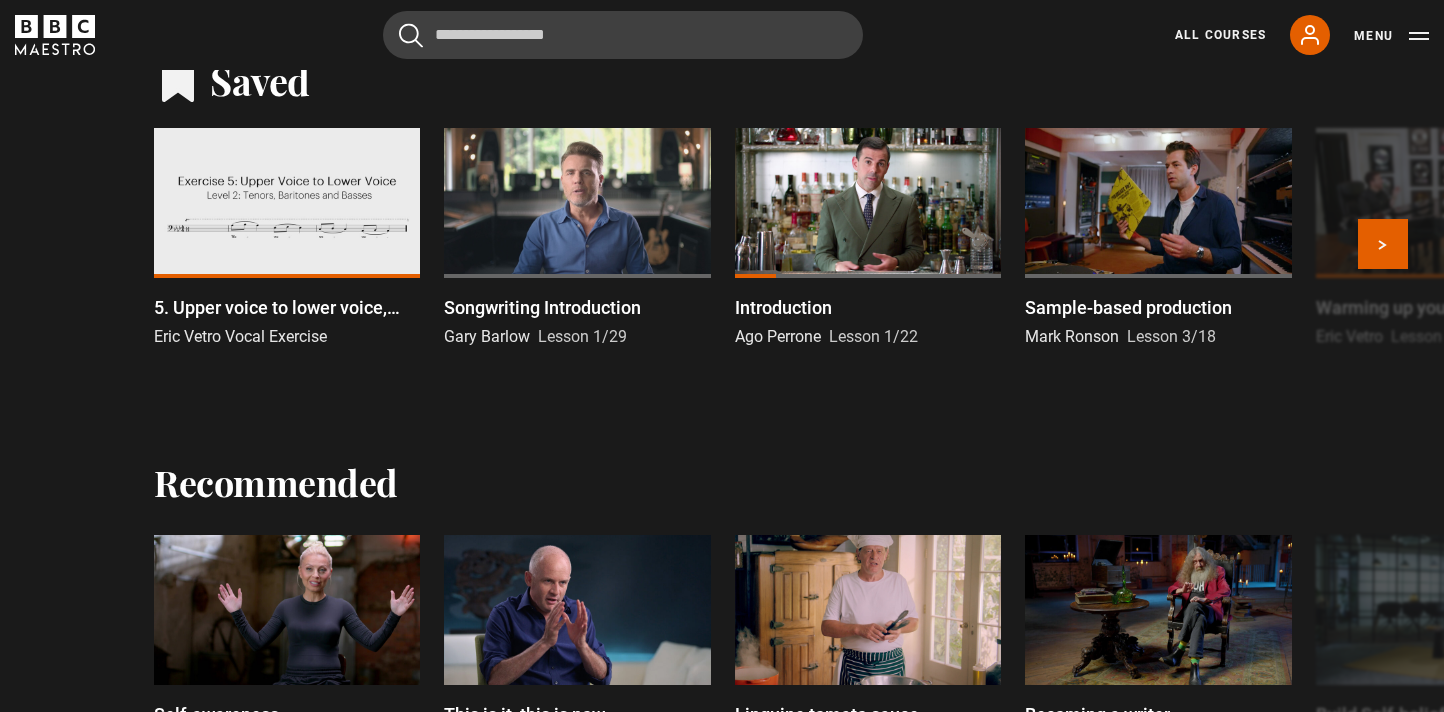 click on "Introduction" at bounding box center [783, 307] 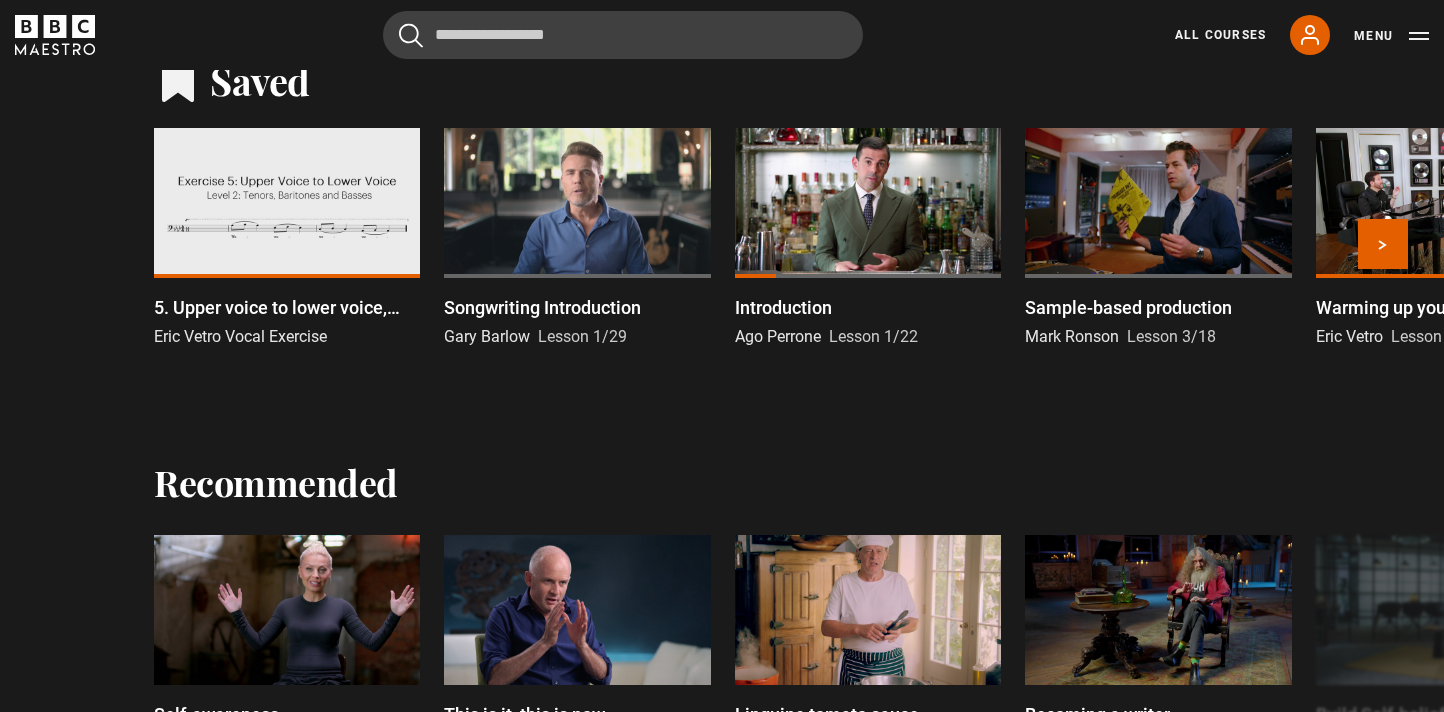 click on "Introduction" at bounding box center (783, 307) 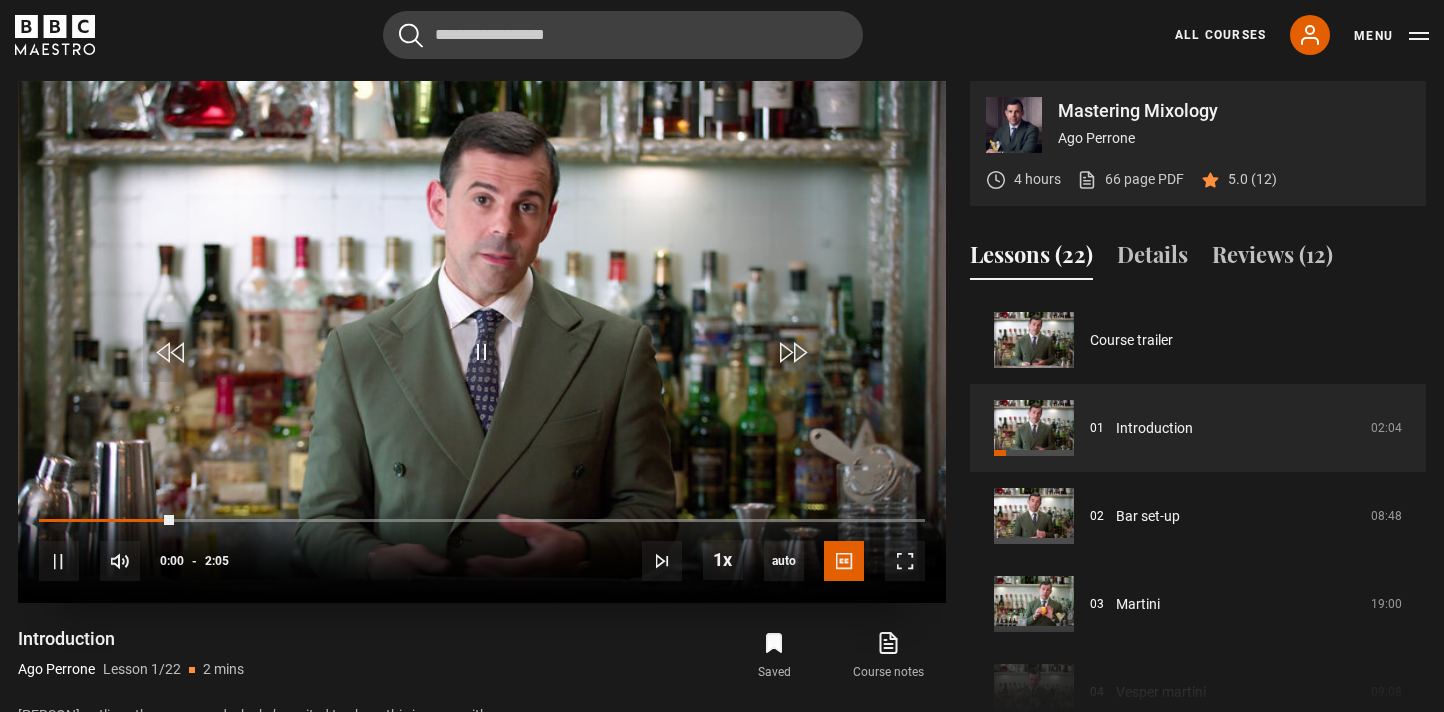 scroll, scrollTop: 956, scrollLeft: 0, axis: vertical 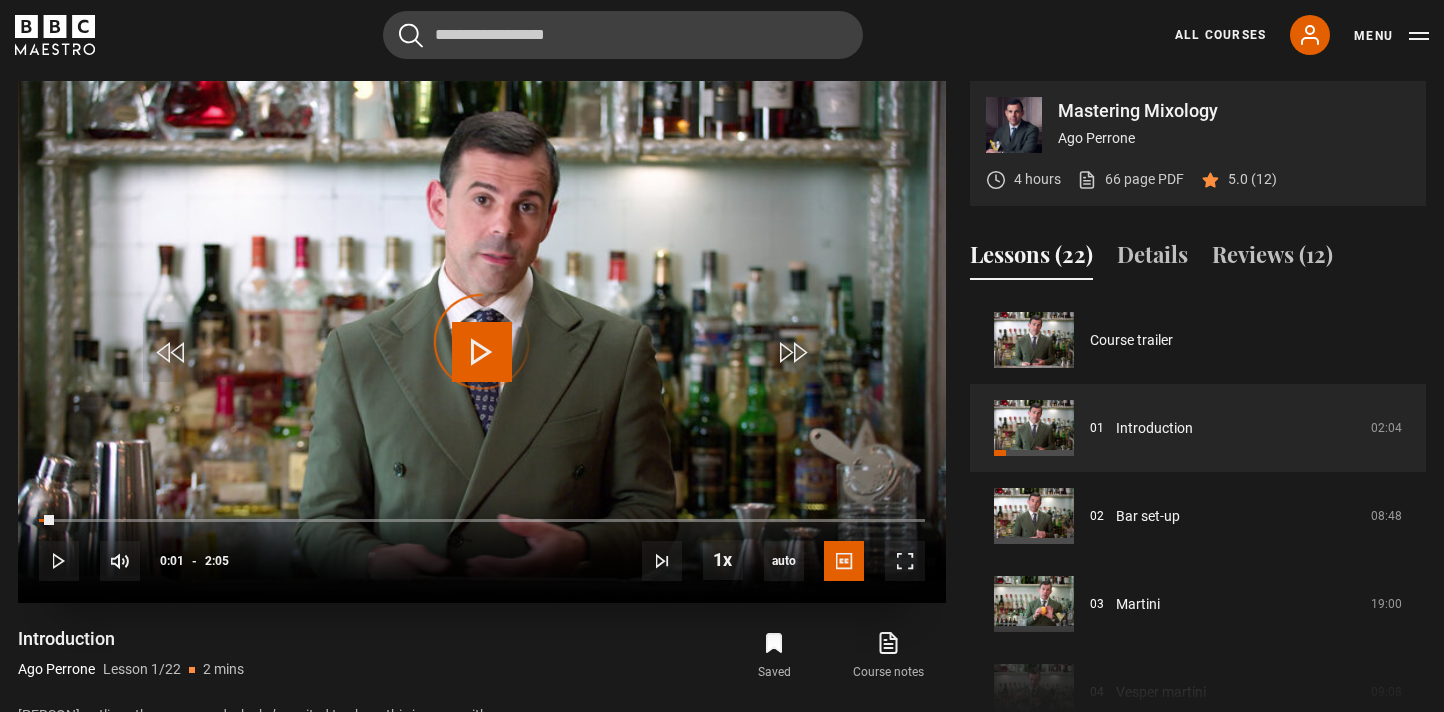 drag, startPoint x: 53, startPoint y: 519, endPoint x: 22, endPoint y: 519, distance: 31 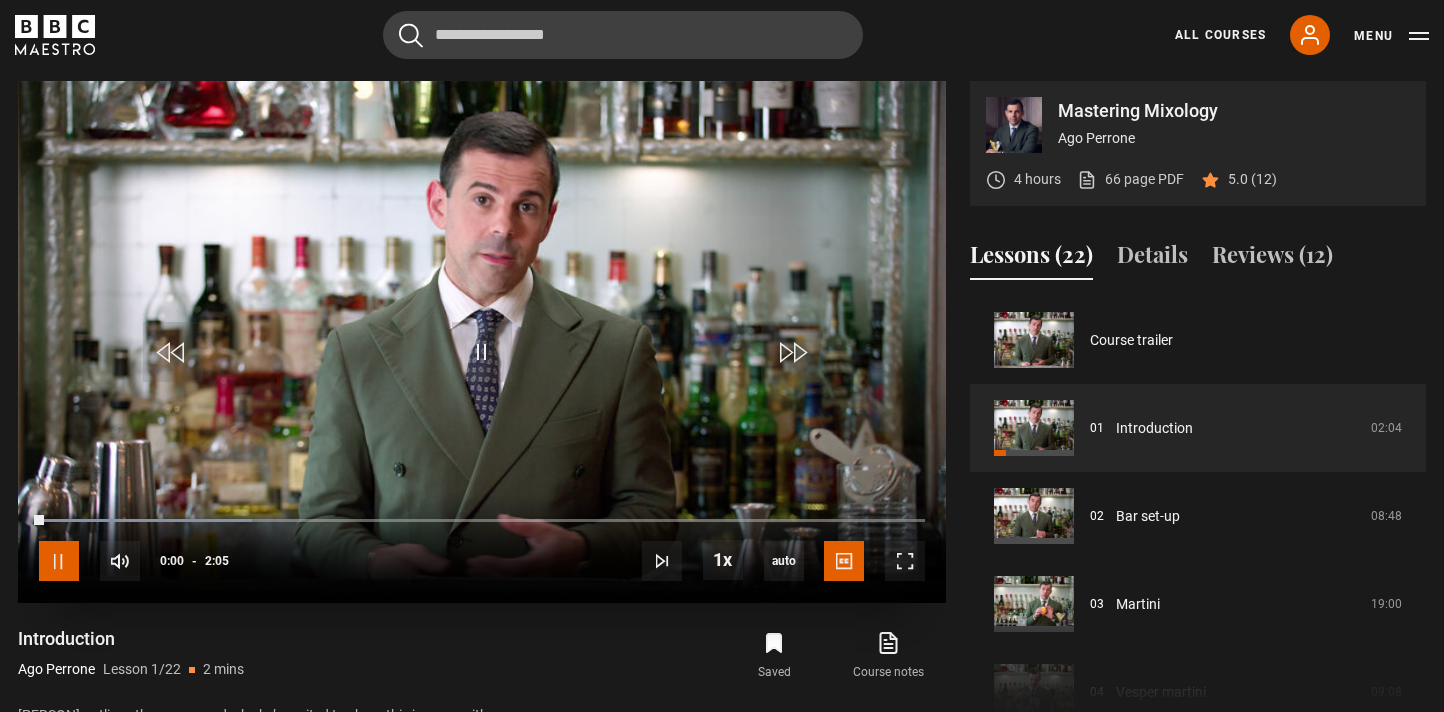 click at bounding box center [59, 561] 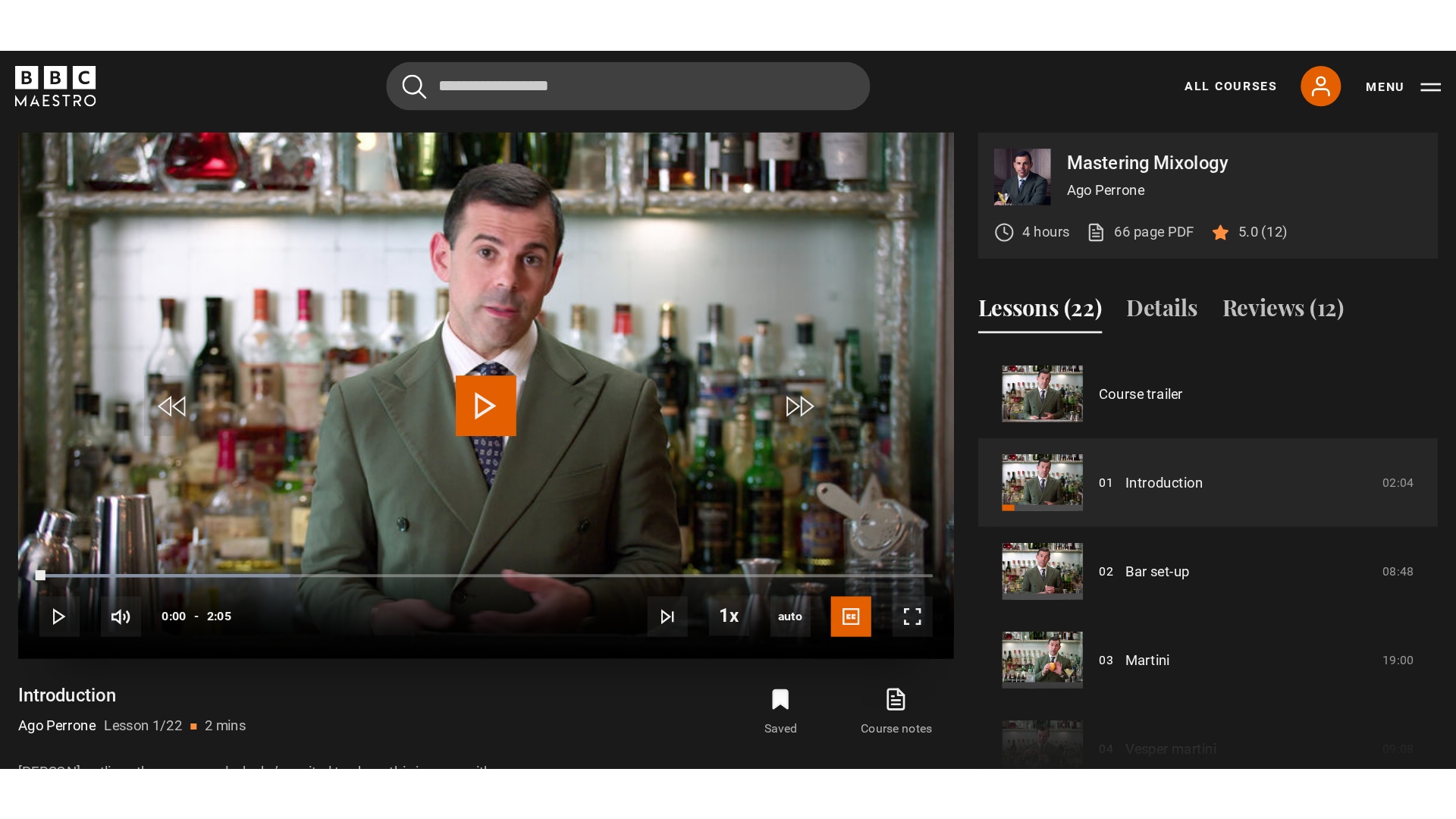 scroll, scrollTop: 726, scrollLeft: 0, axis: vertical 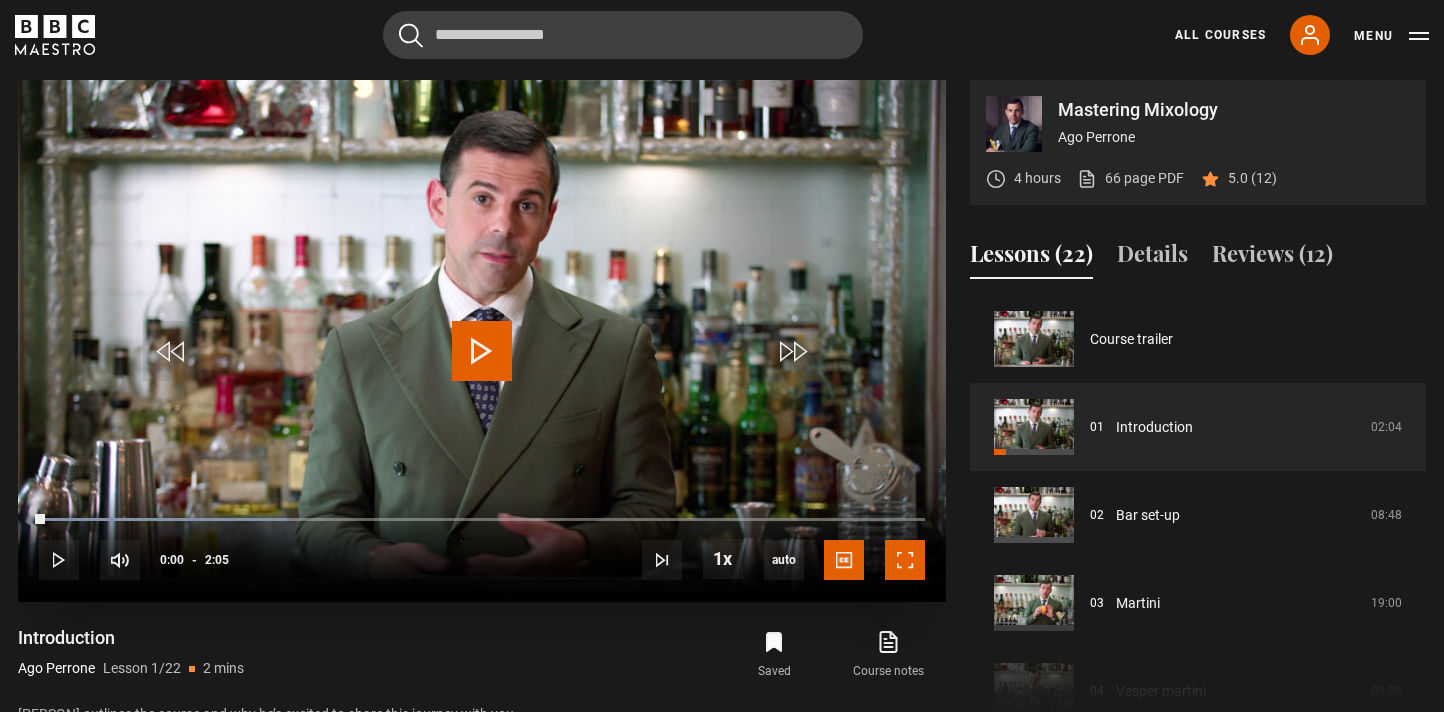 click at bounding box center (905, 560) 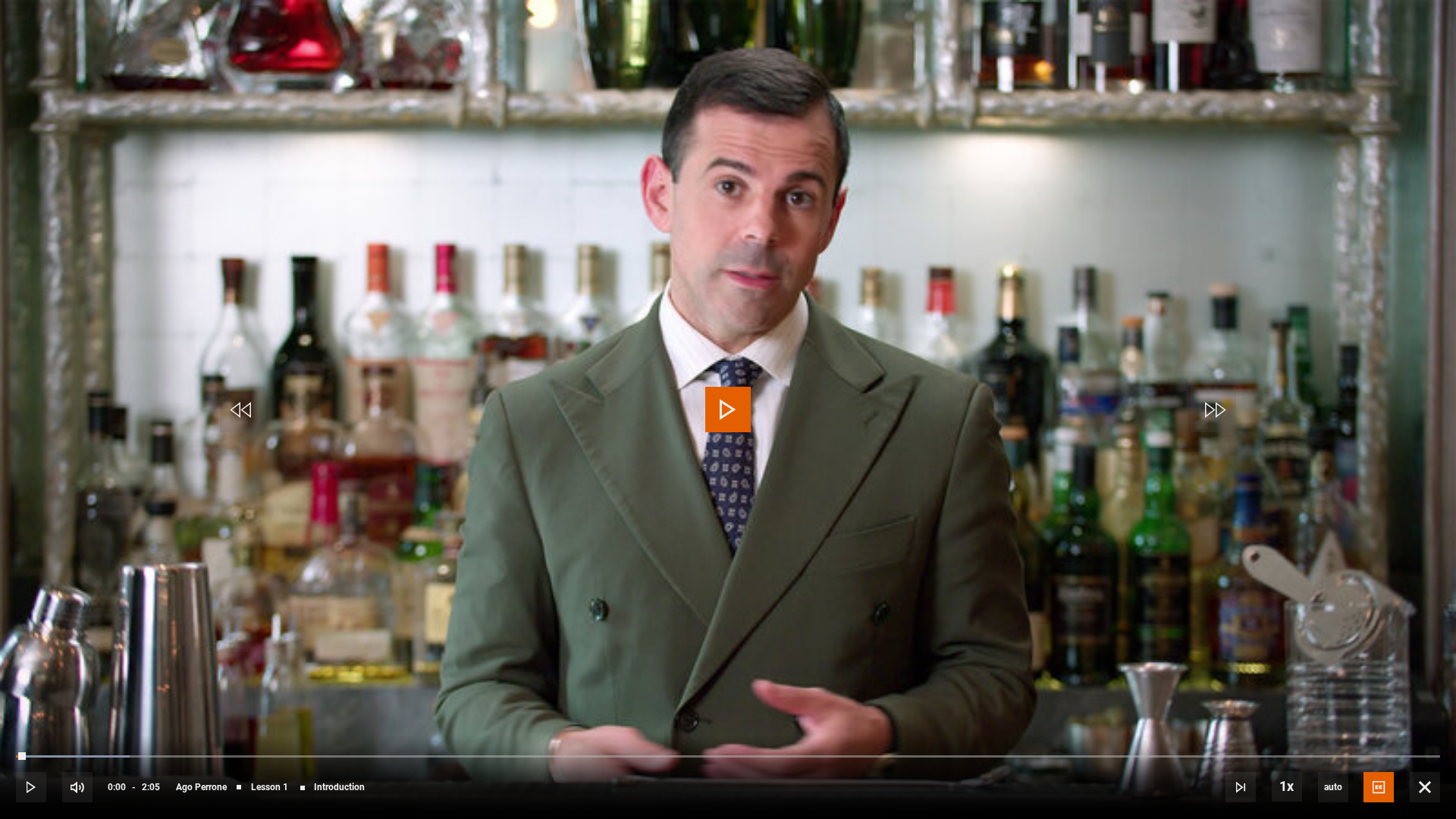 click at bounding box center (728, 410) 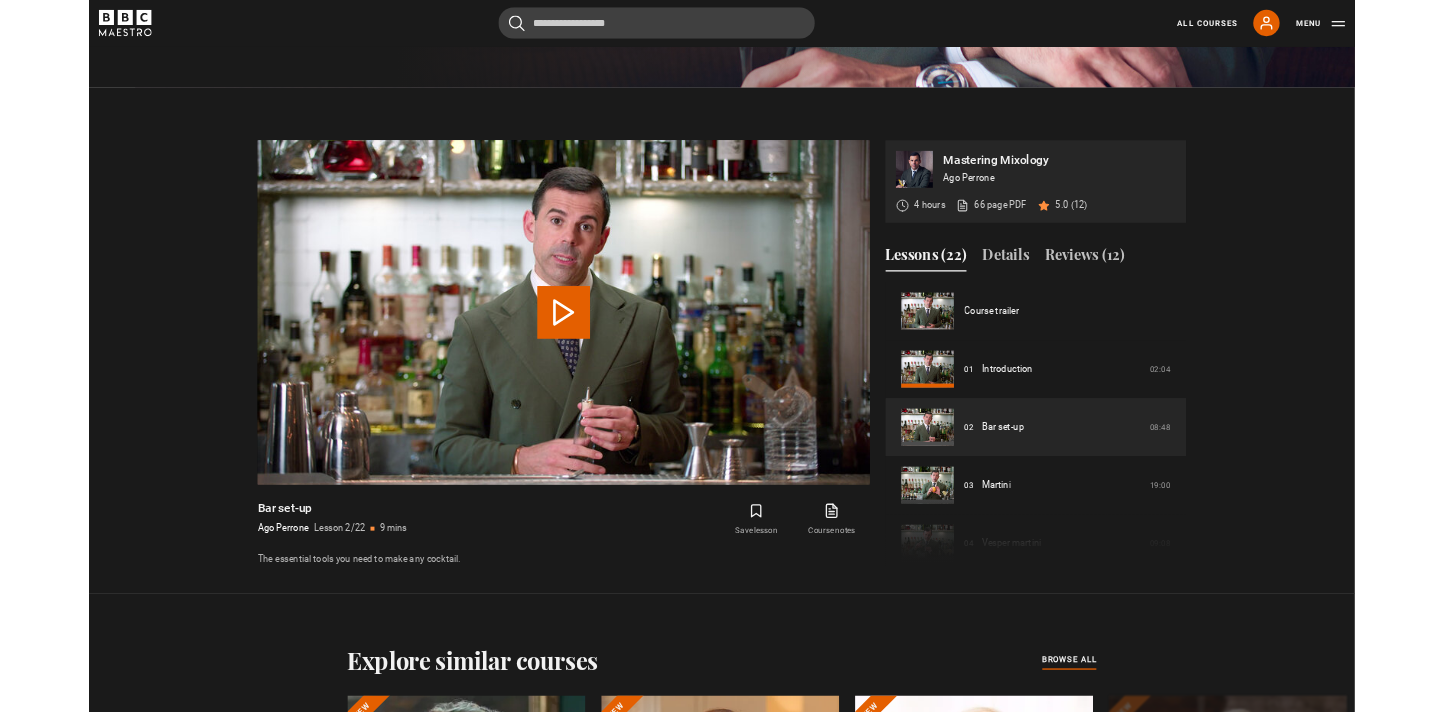 scroll, scrollTop: 1090, scrollLeft: 0, axis: vertical 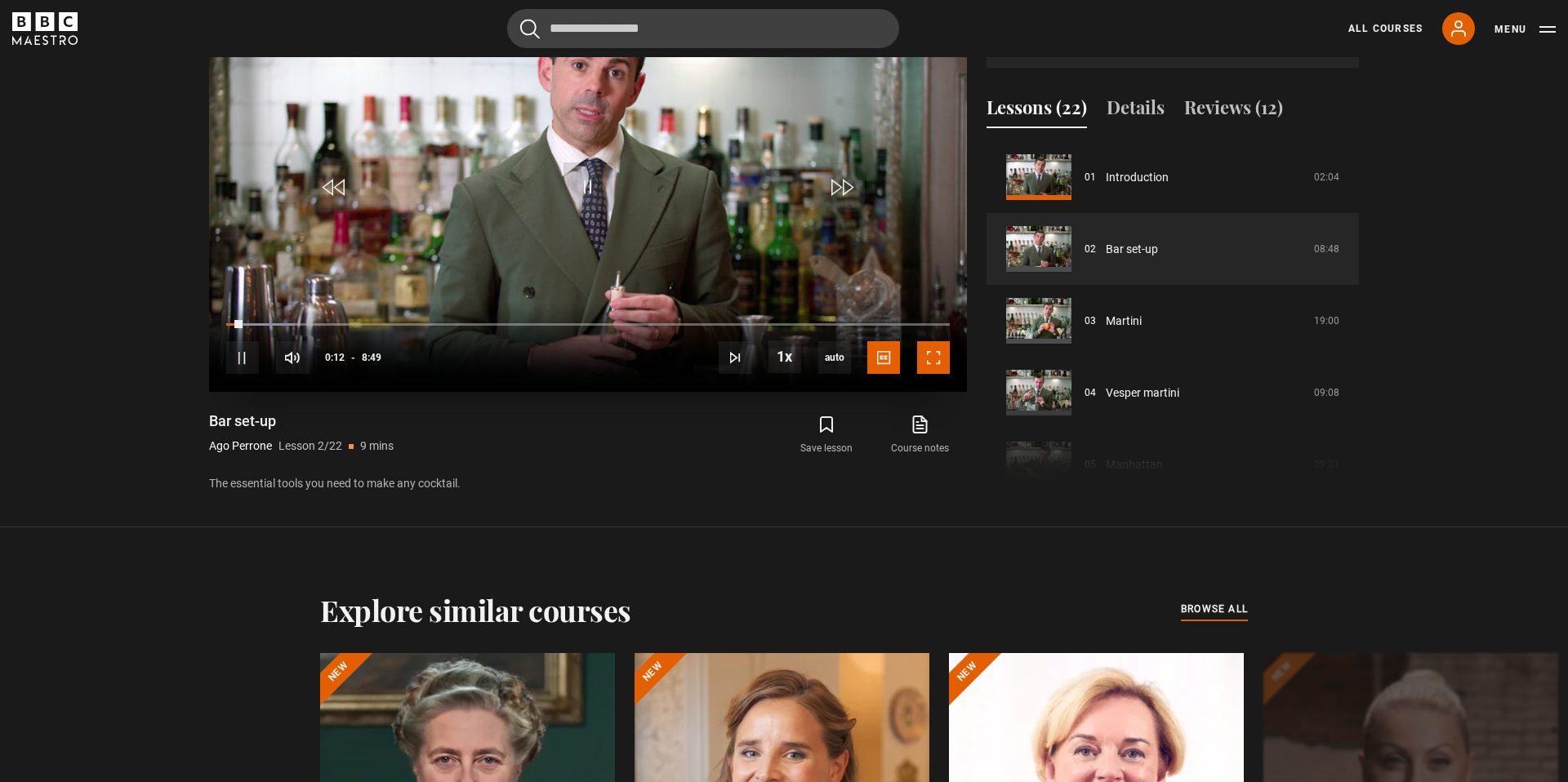 click at bounding box center (933, 358) 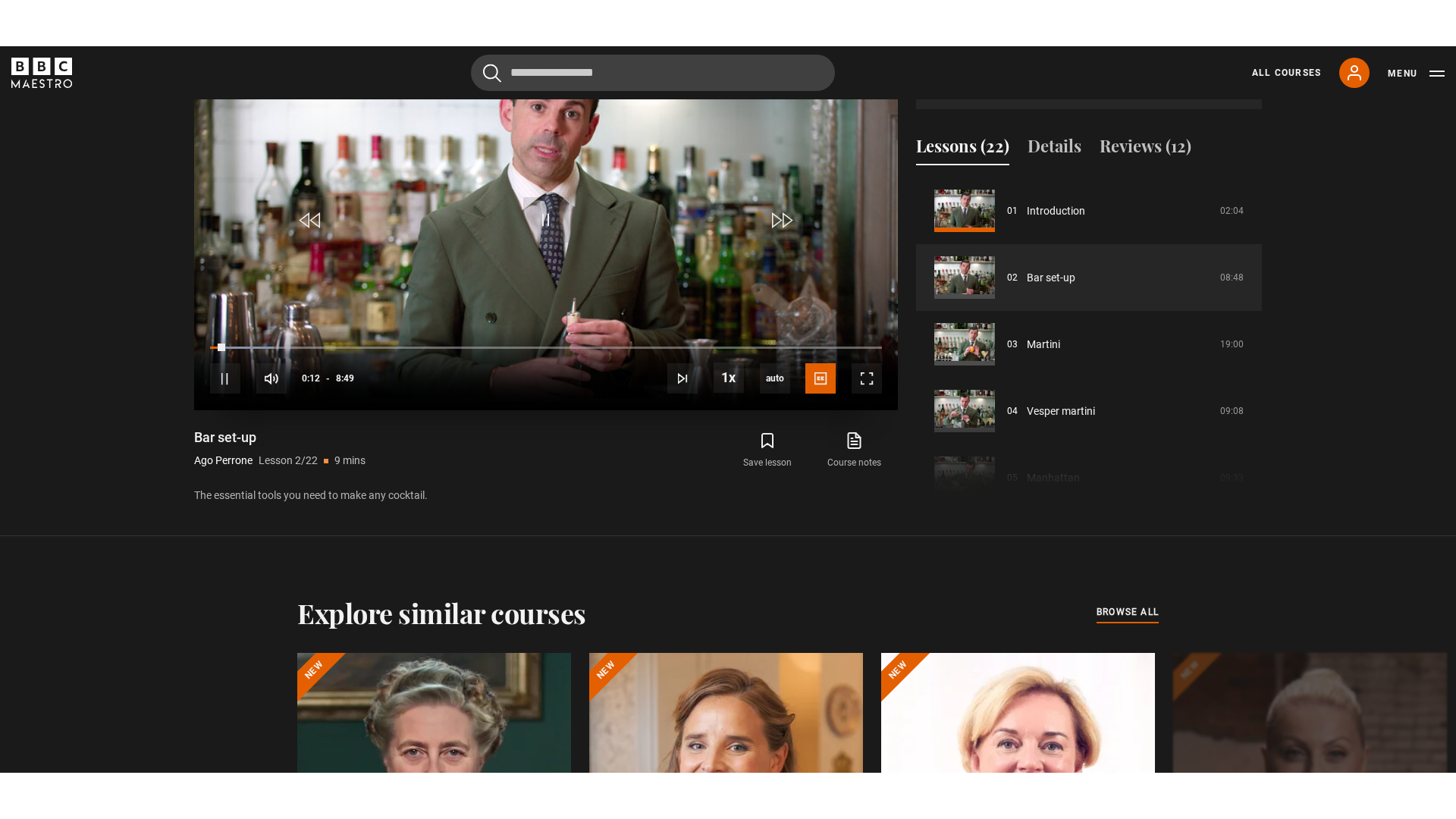 scroll, scrollTop: 795, scrollLeft: 0, axis: vertical 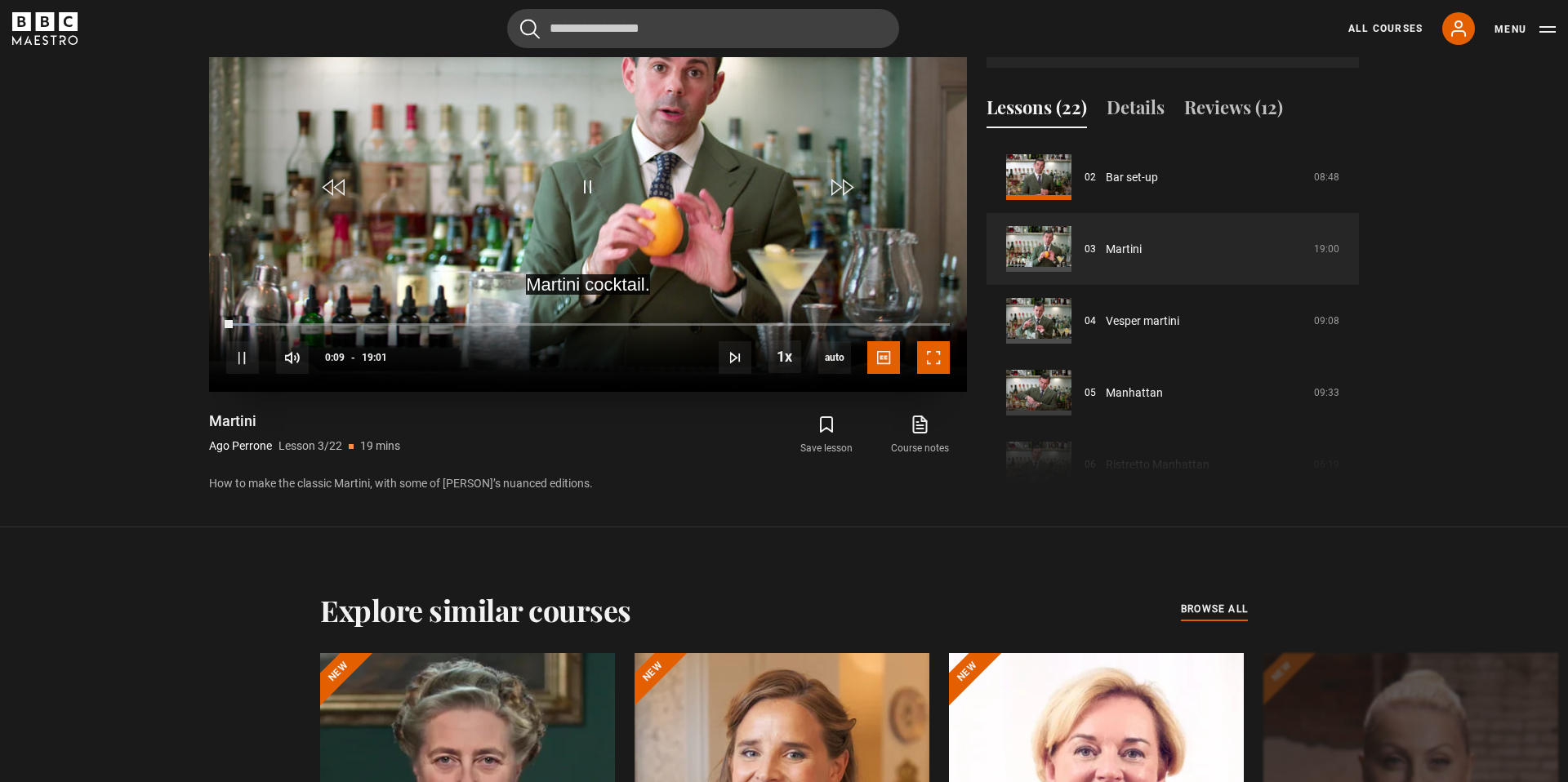click at bounding box center [933, 358] 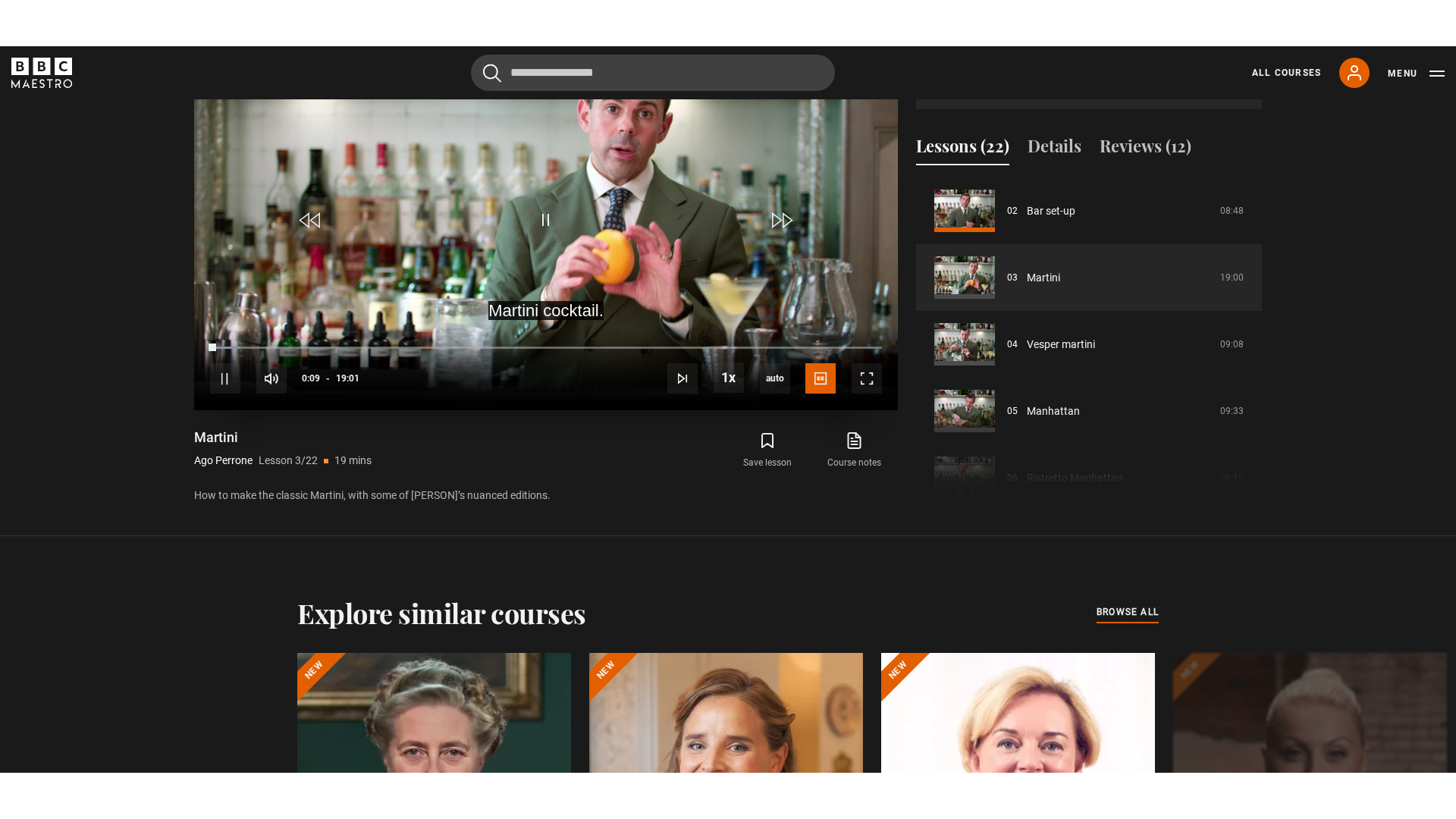 scroll, scrollTop: 795, scrollLeft: 0, axis: vertical 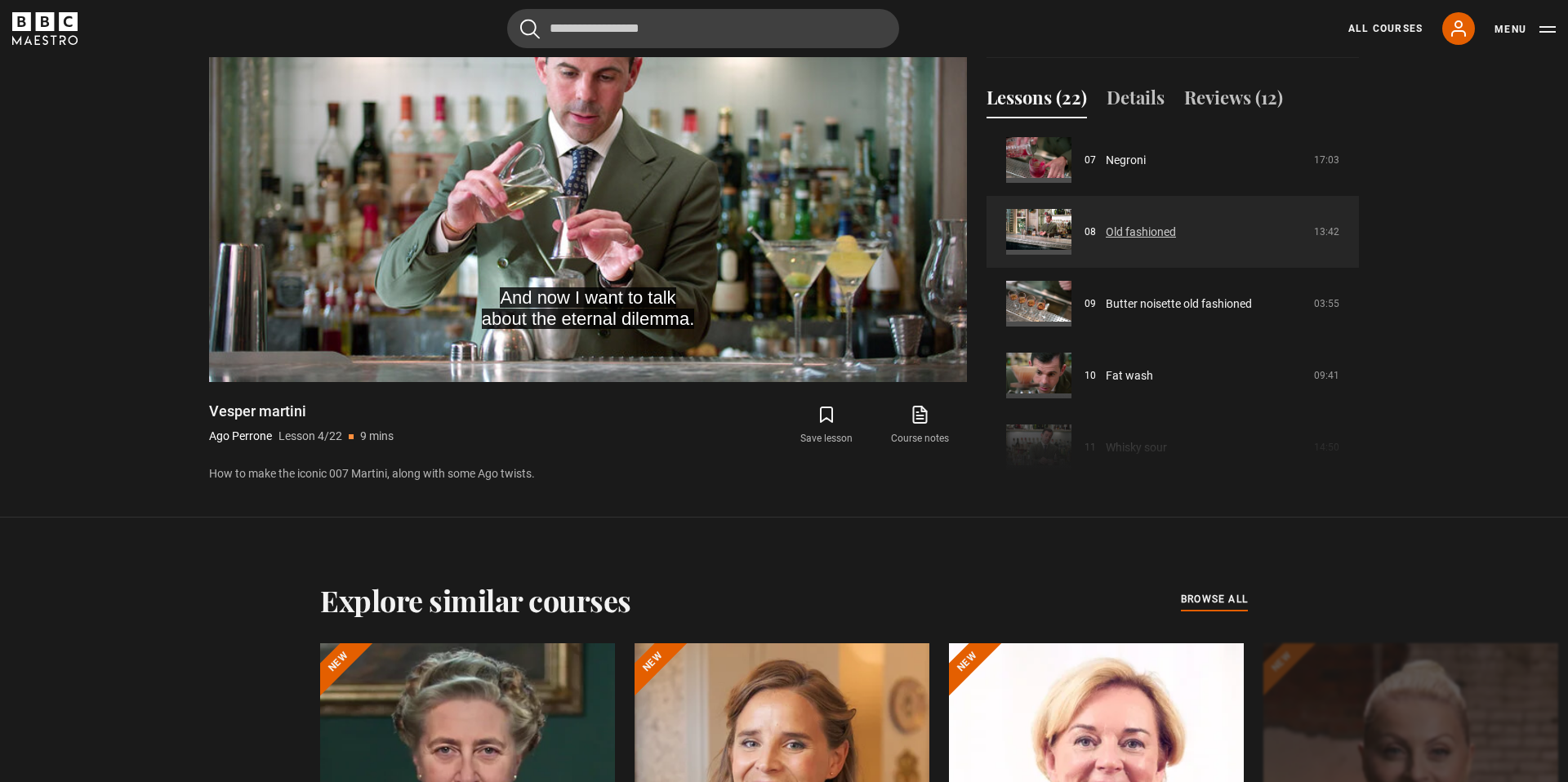 click on "Old fashioned" at bounding box center [1141, 232] 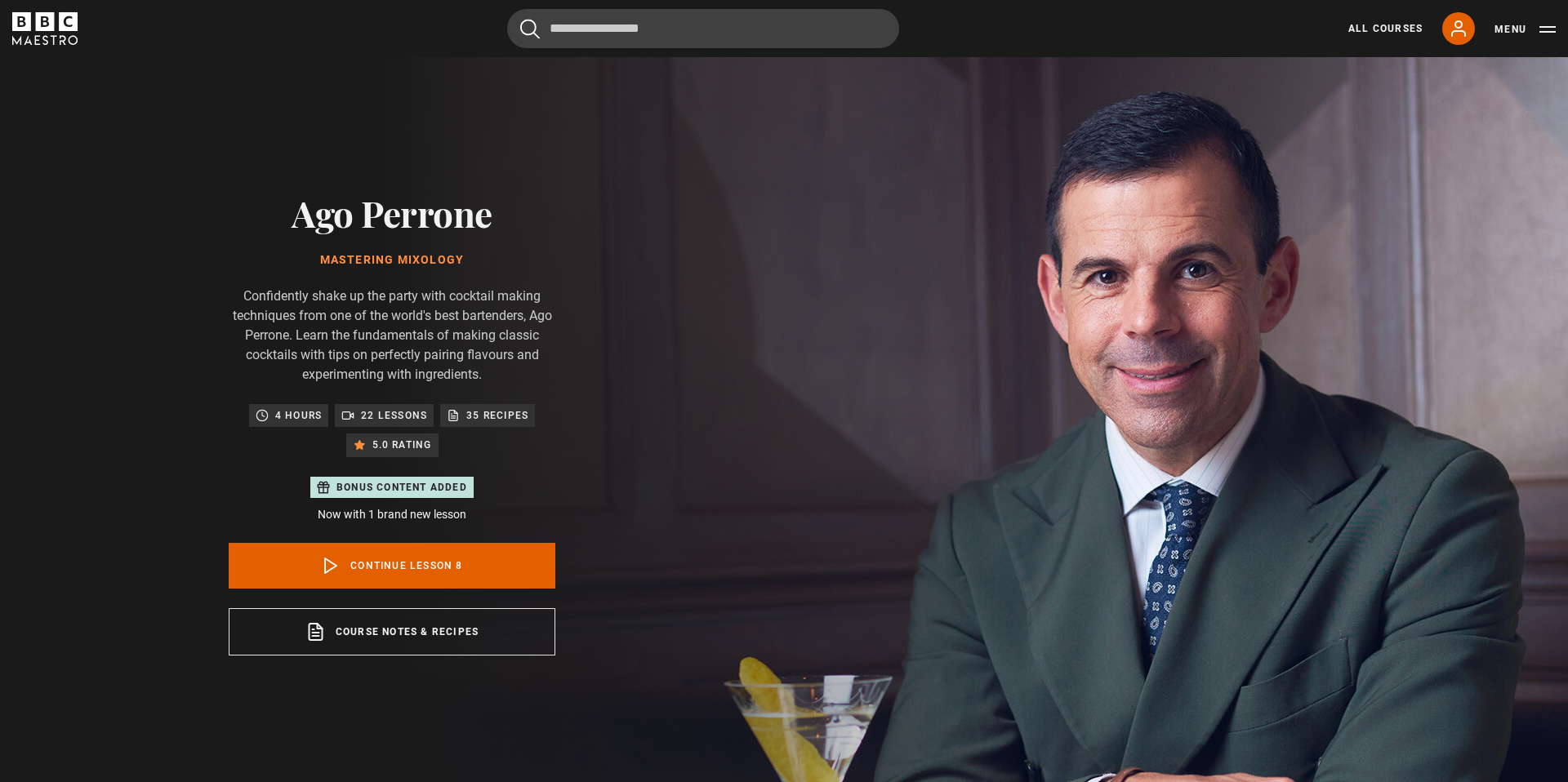 scroll, scrollTop: 790, scrollLeft: 0, axis: vertical 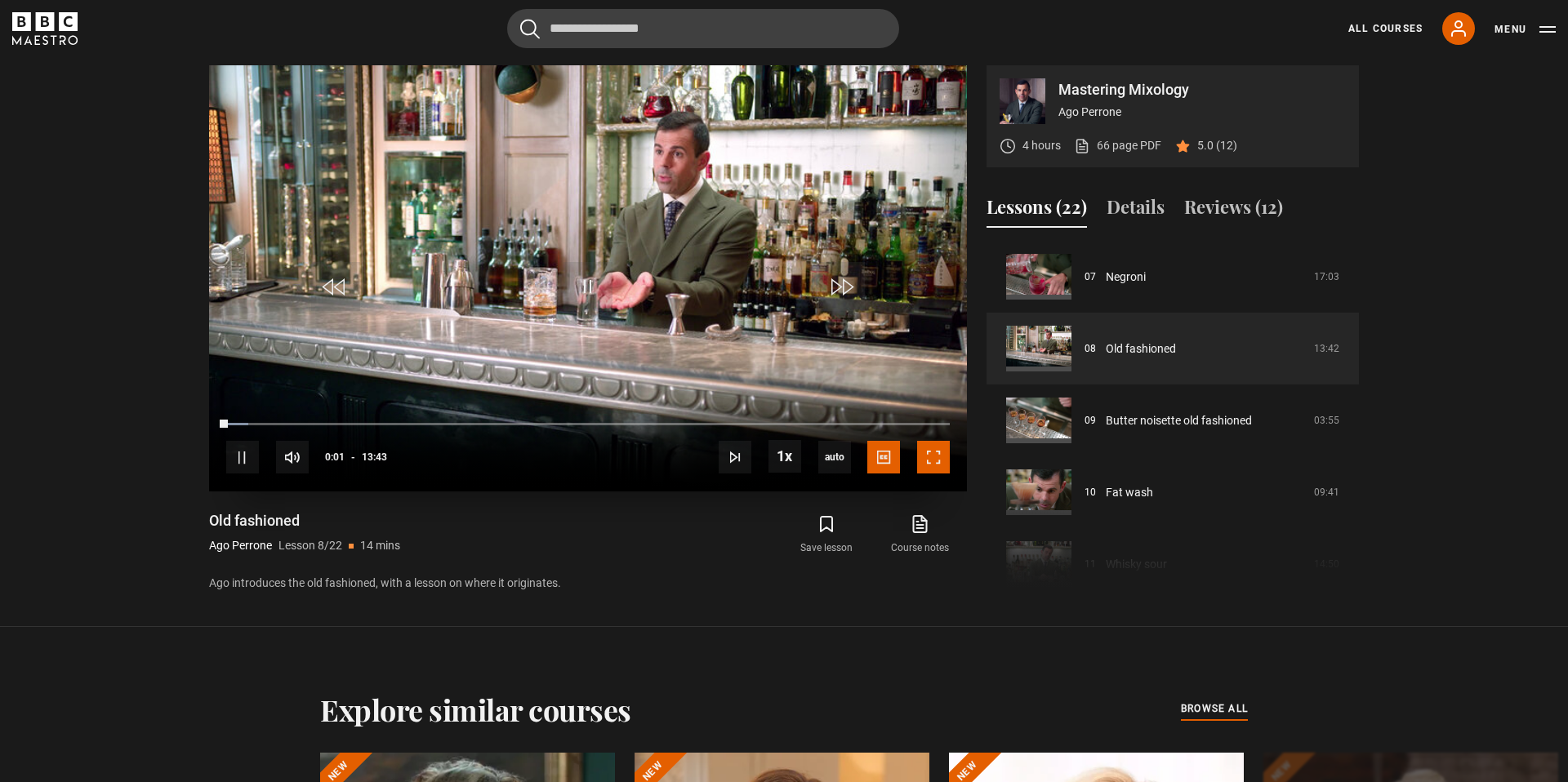 click at bounding box center [933, 457] 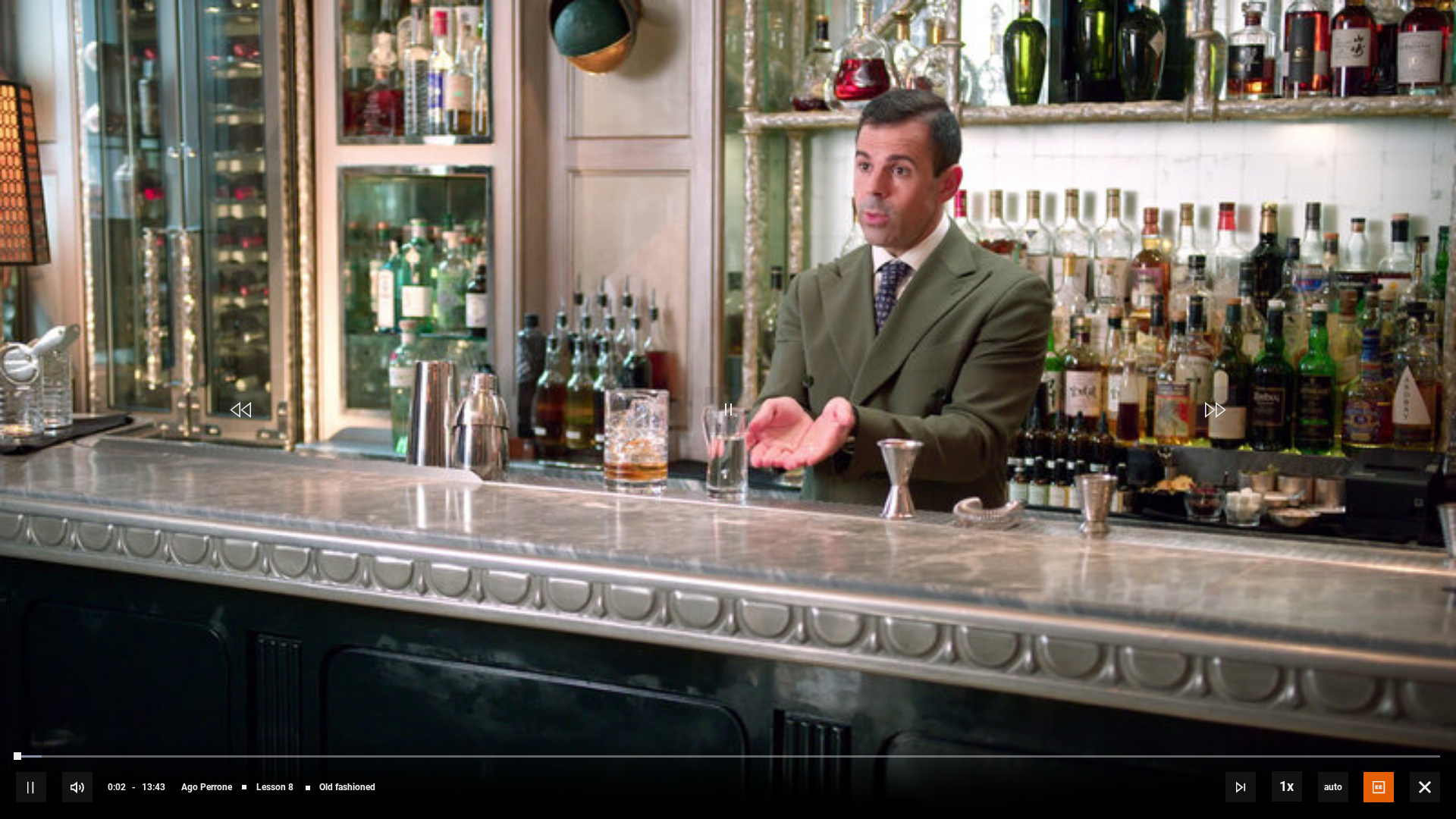 click at bounding box center [728, 410] 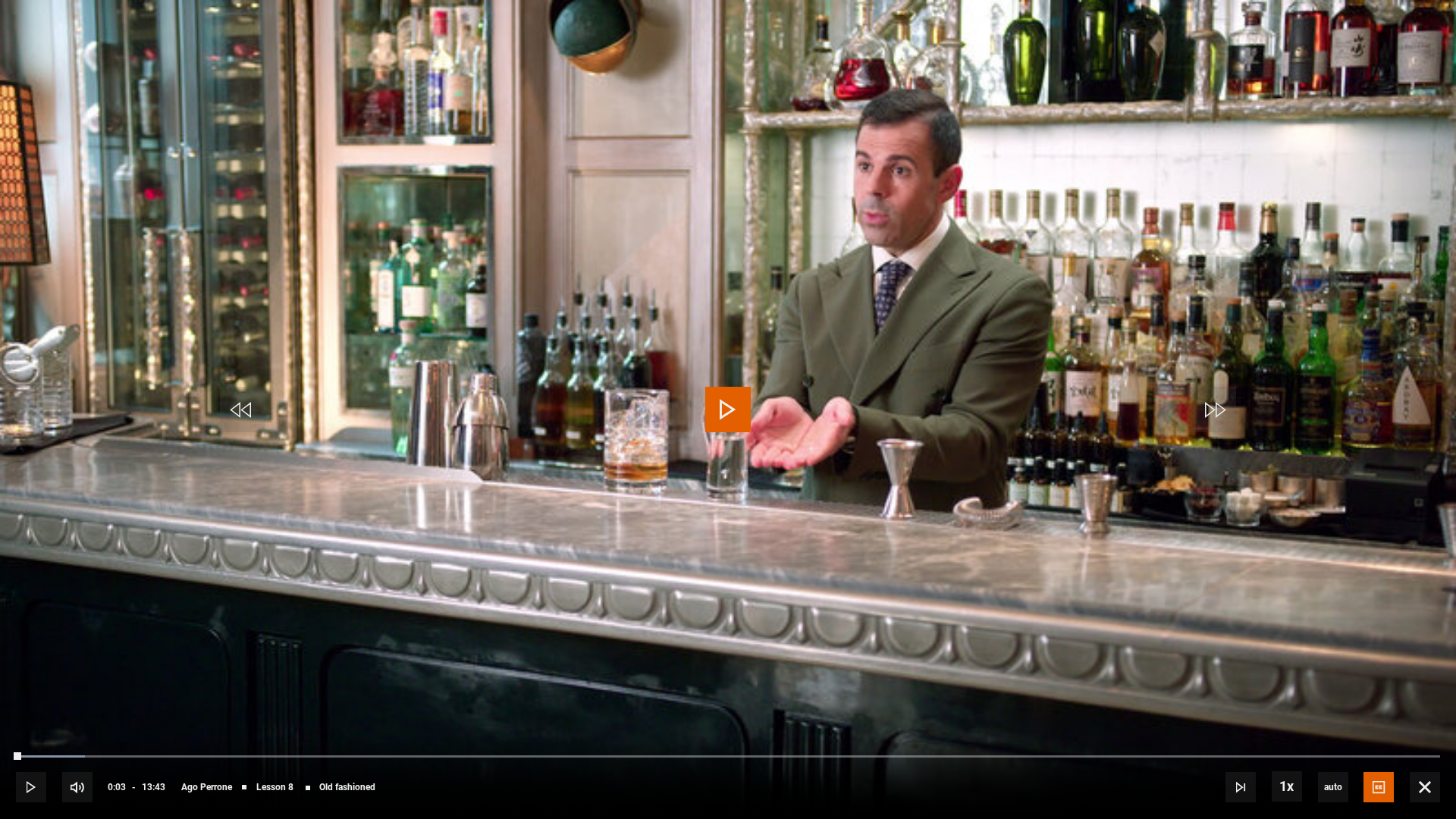 click at bounding box center (728, 410) 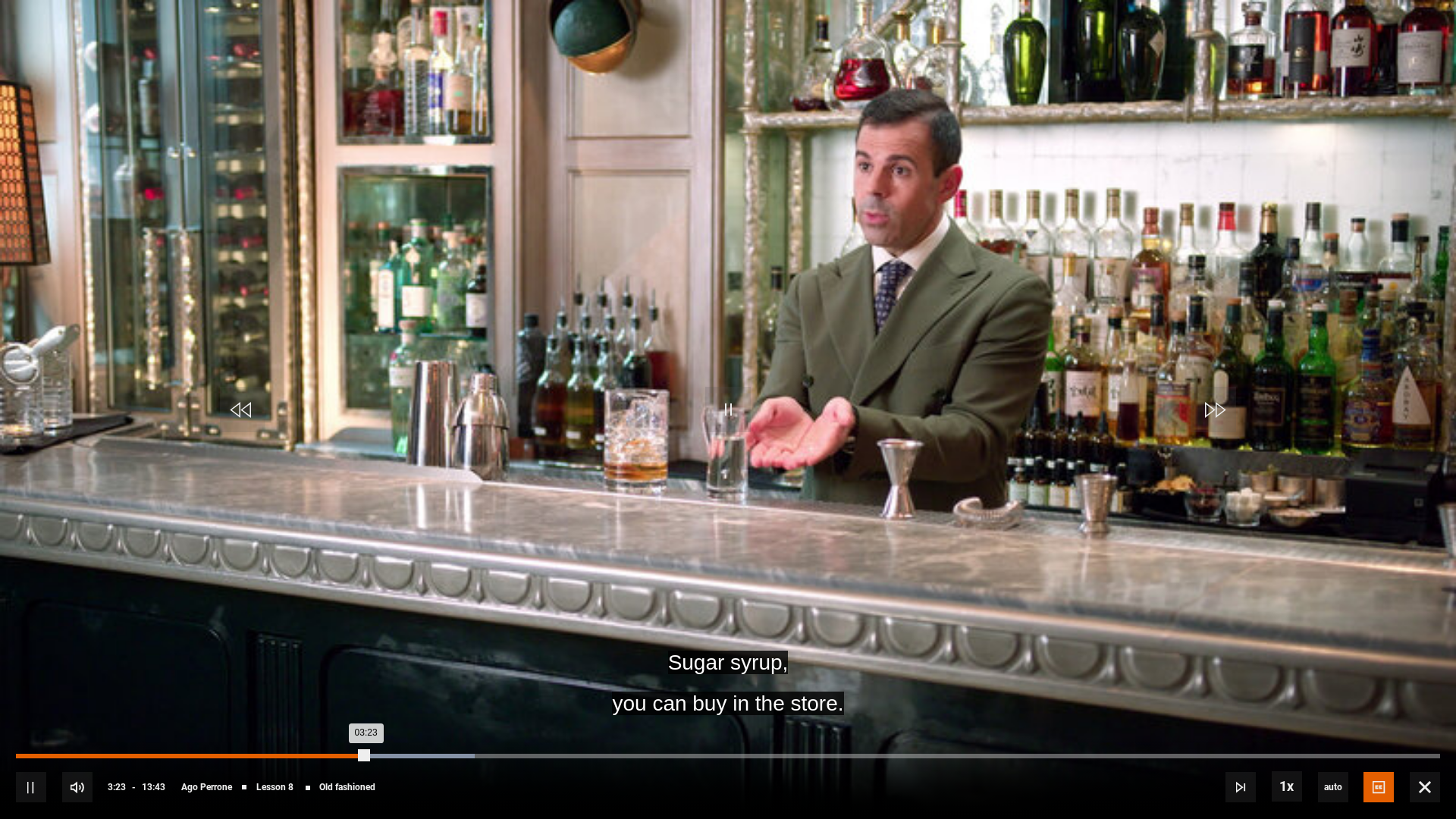 click on "Loaded :  32.20% 01:57 03:23" at bounding box center [728, 756] 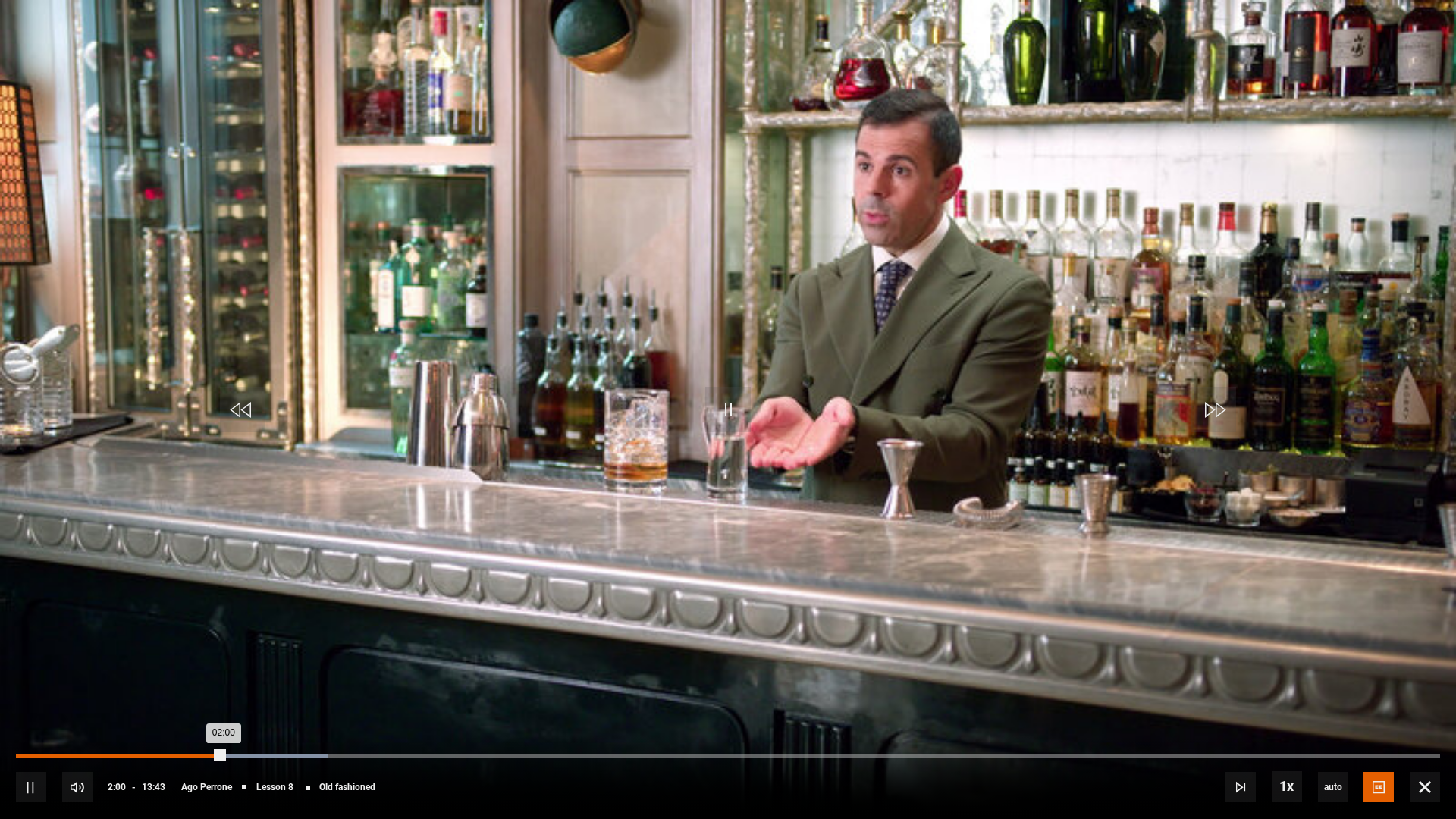 click on "Loaded :  21.87% 01:06 02:00" at bounding box center (728, 756) 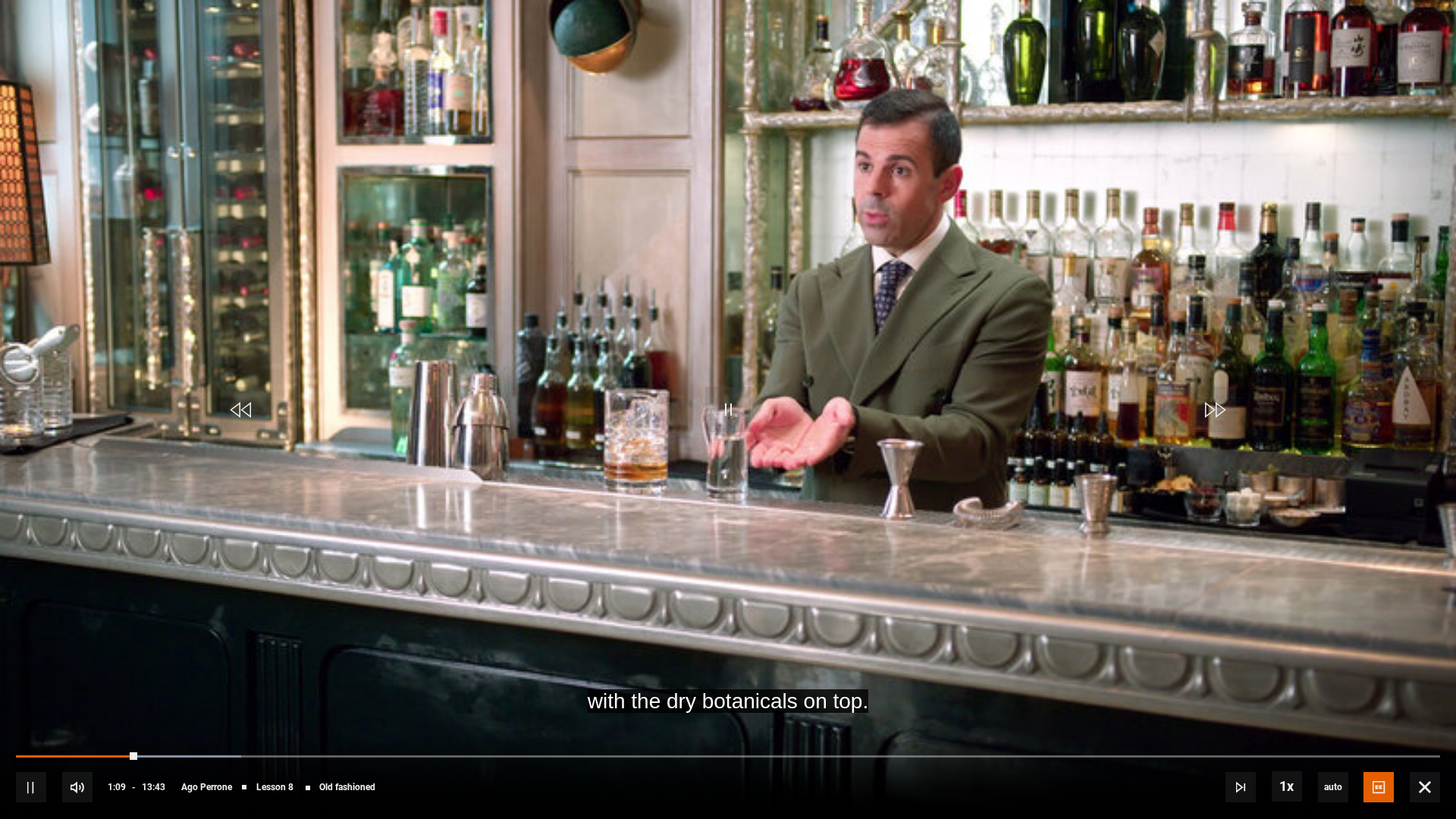 click on "10s Skip Back 10 seconds Pause 10s Skip Forward 10 seconds Loaded :  15.80% 01:07 01:09 Pause Mute Current Time  1:09 - Duration  13:43
Ago Perrone
Lesson 8
Old fashioned
1x Playback Rate 2x 1.5x 1x , selected 0.5x auto Quality 360p 720p 1080p 2160p Auto , selected Captions captions off English  Captions , selected" at bounding box center (728, 777) 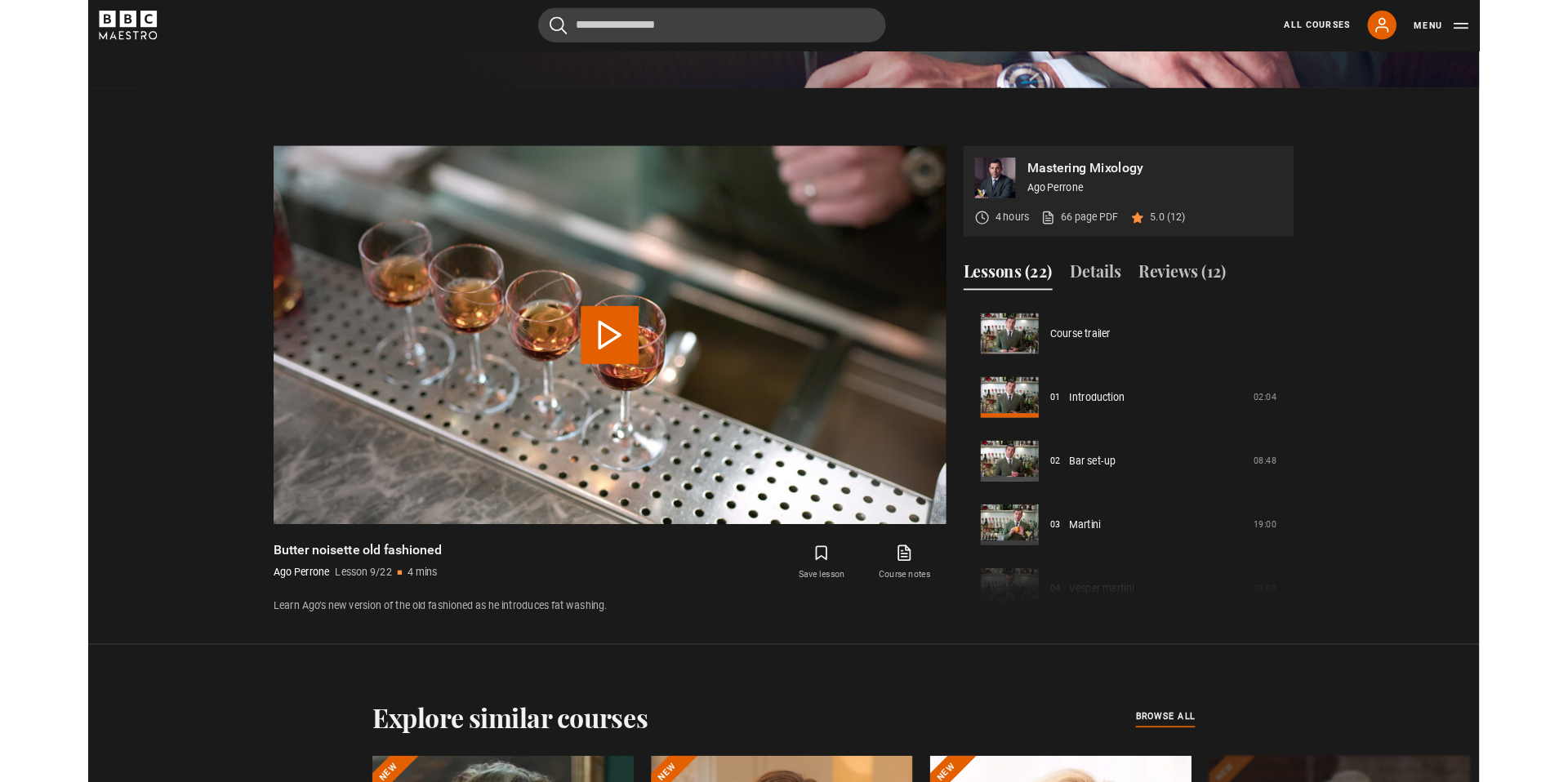 scroll, scrollTop: 890, scrollLeft: 0, axis: vertical 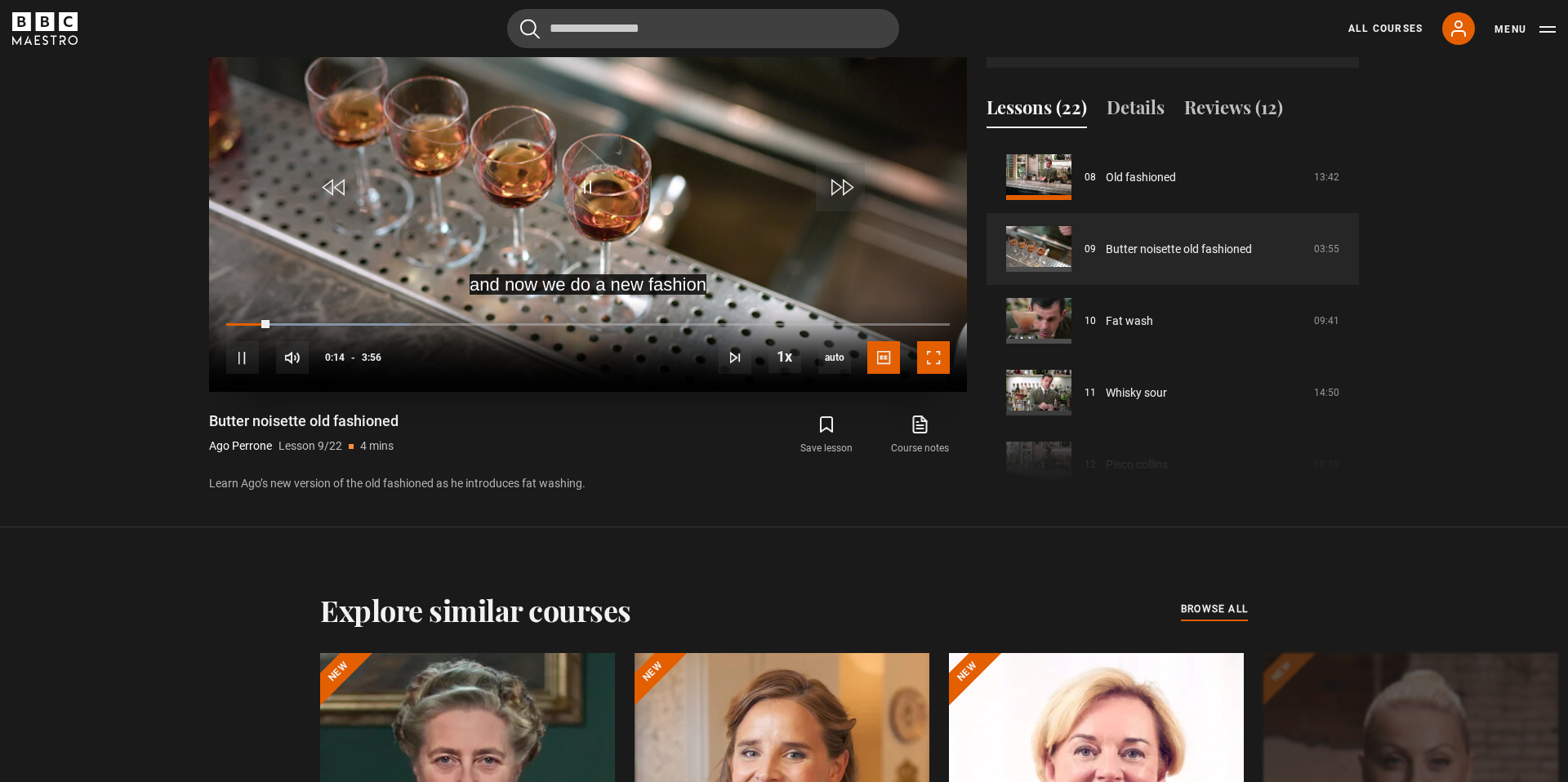 click at bounding box center (933, 358) 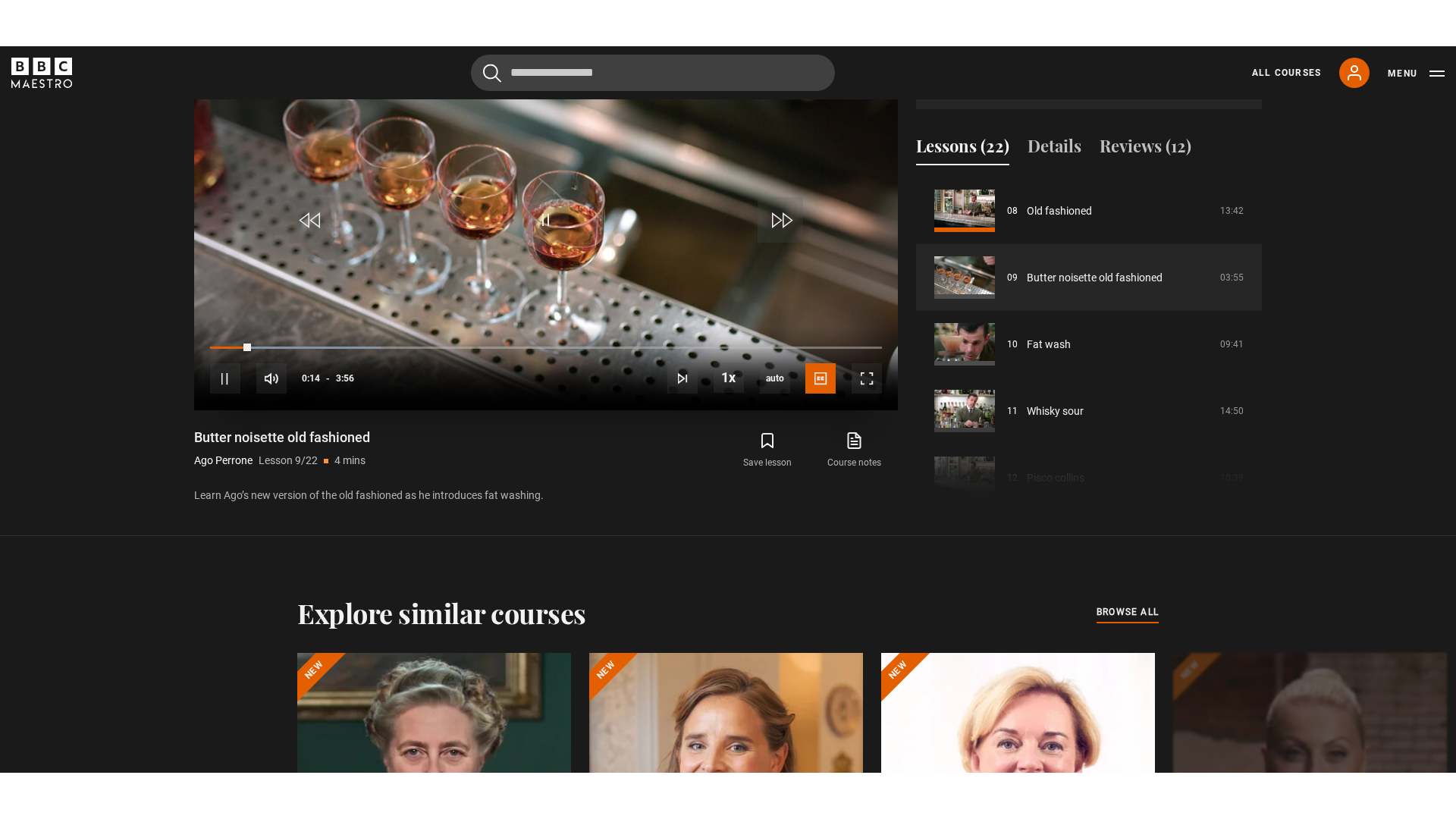 scroll, scrollTop: 795, scrollLeft: 0, axis: vertical 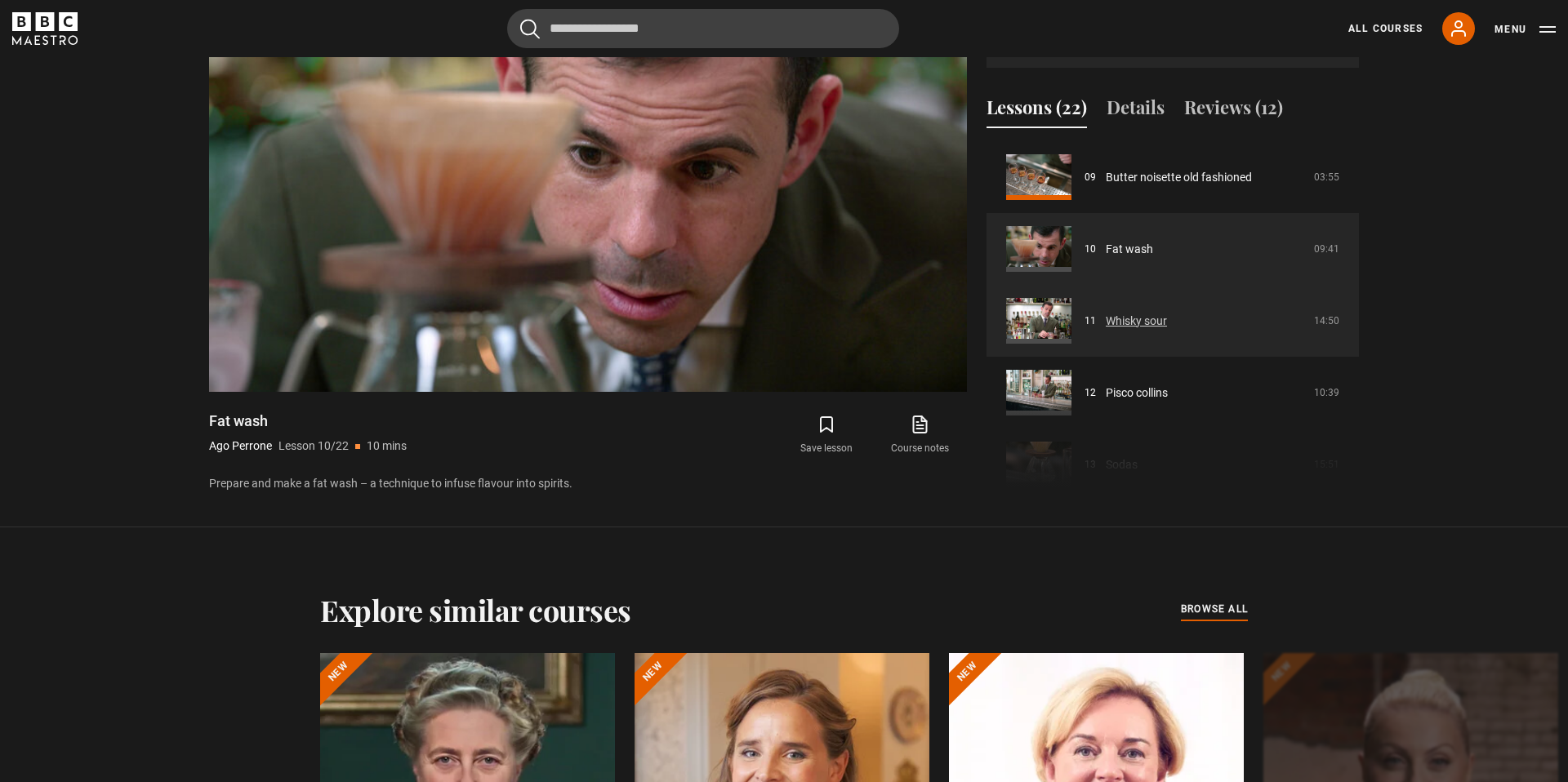 click on "Whisky sour" at bounding box center [1136, 321] 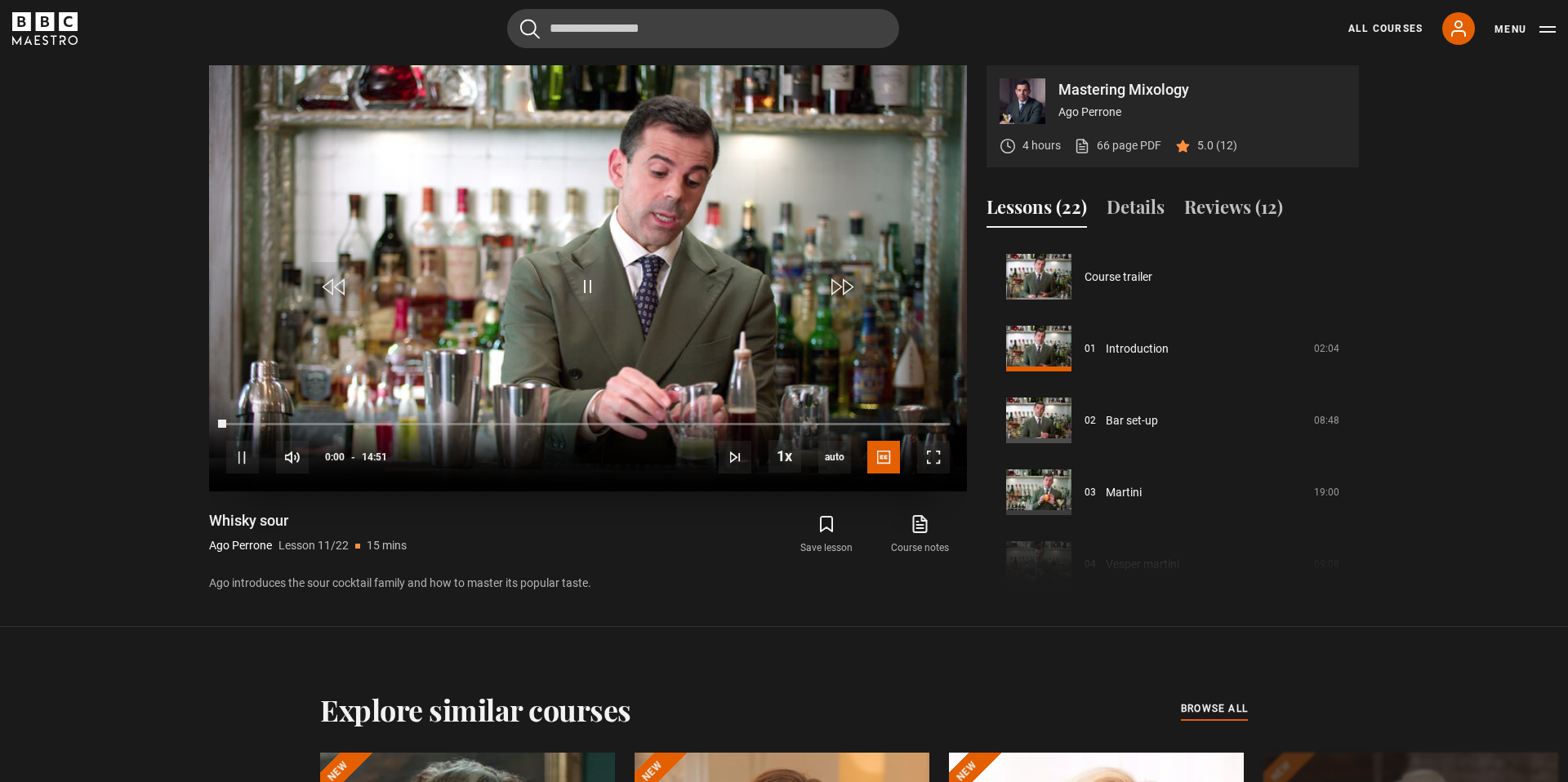 scroll, scrollTop: 790, scrollLeft: 0, axis: vertical 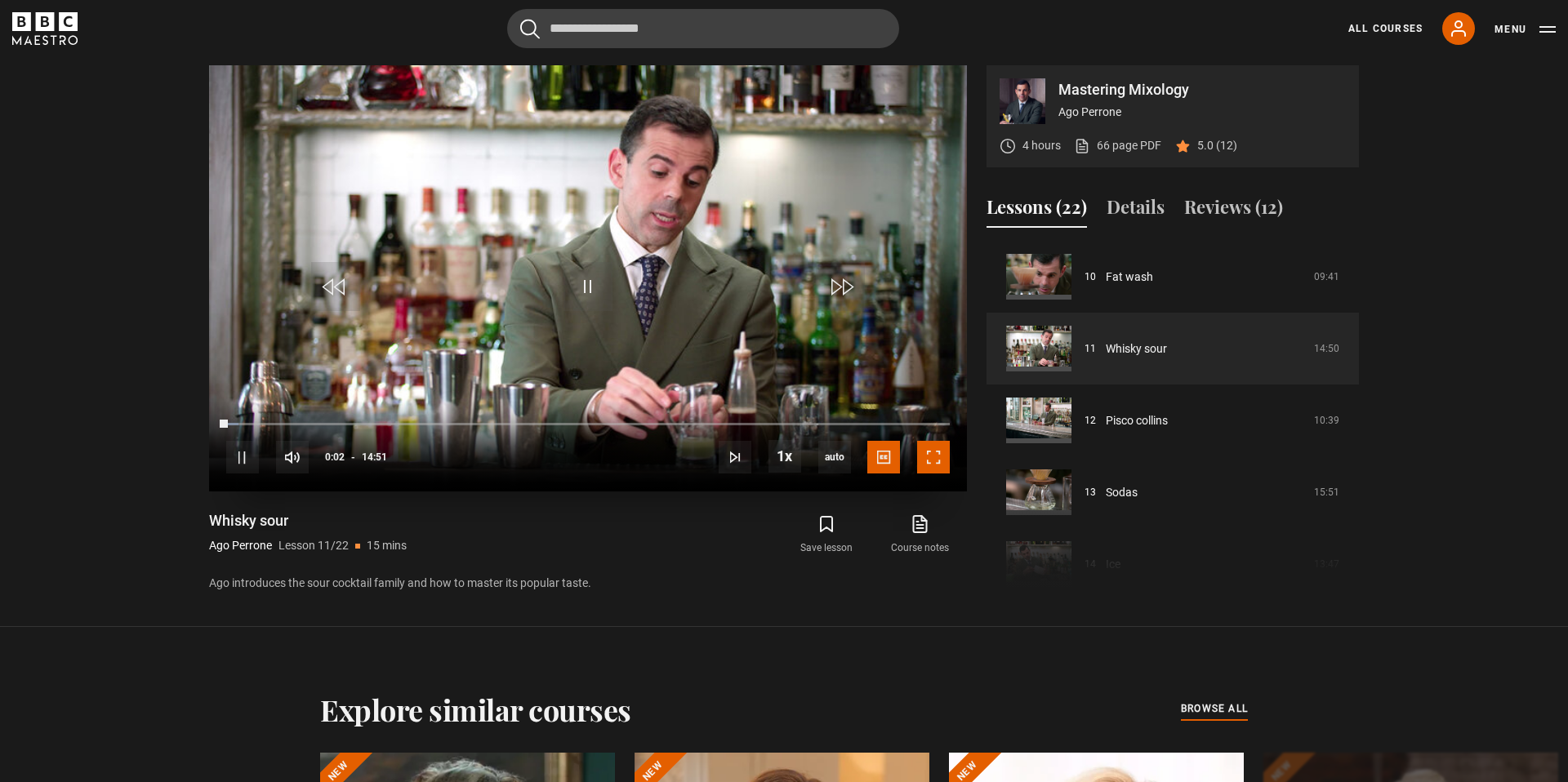 click at bounding box center [933, 457] 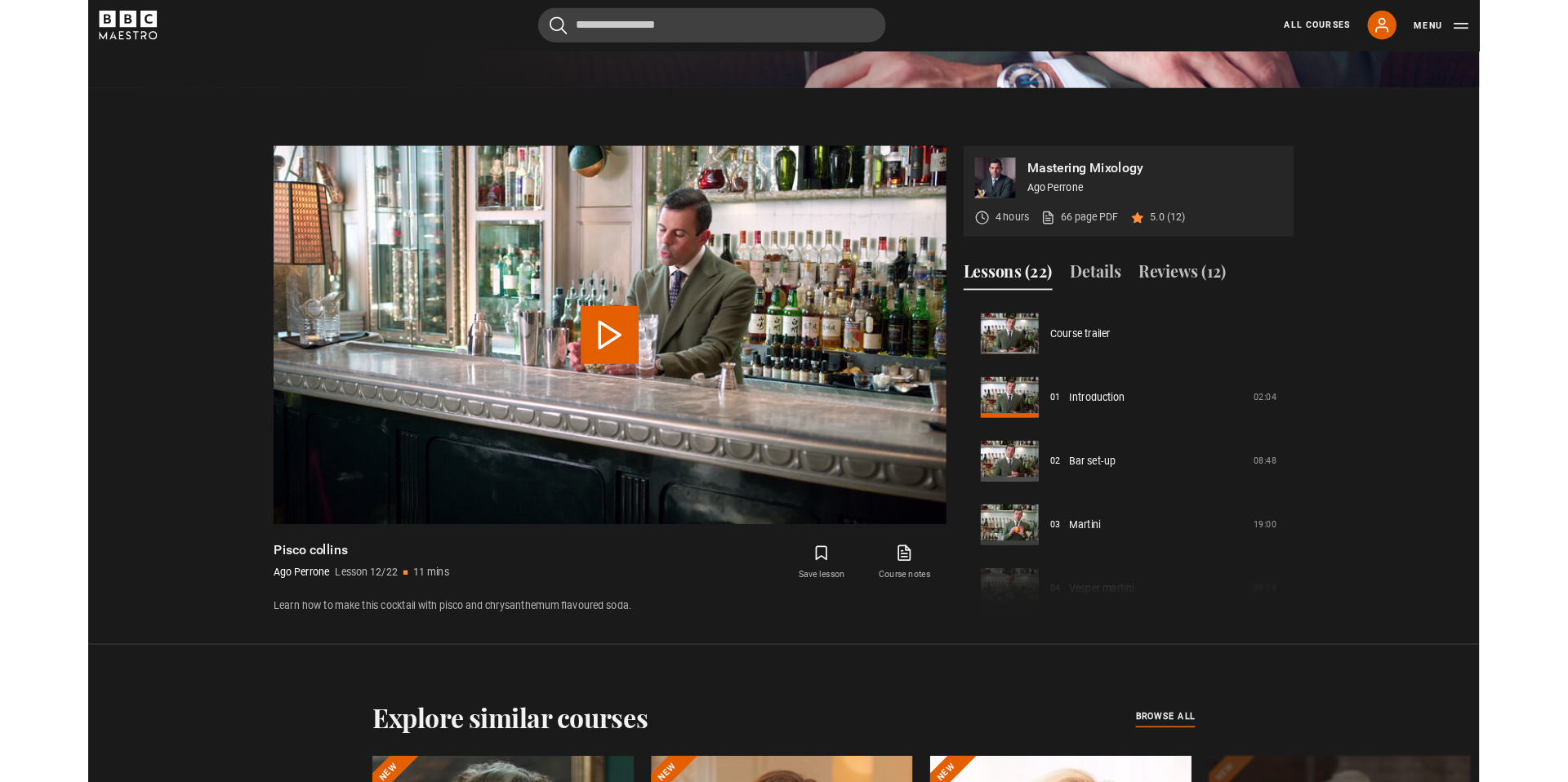 scroll, scrollTop: 890, scrollLeft: 0, axis: vertical 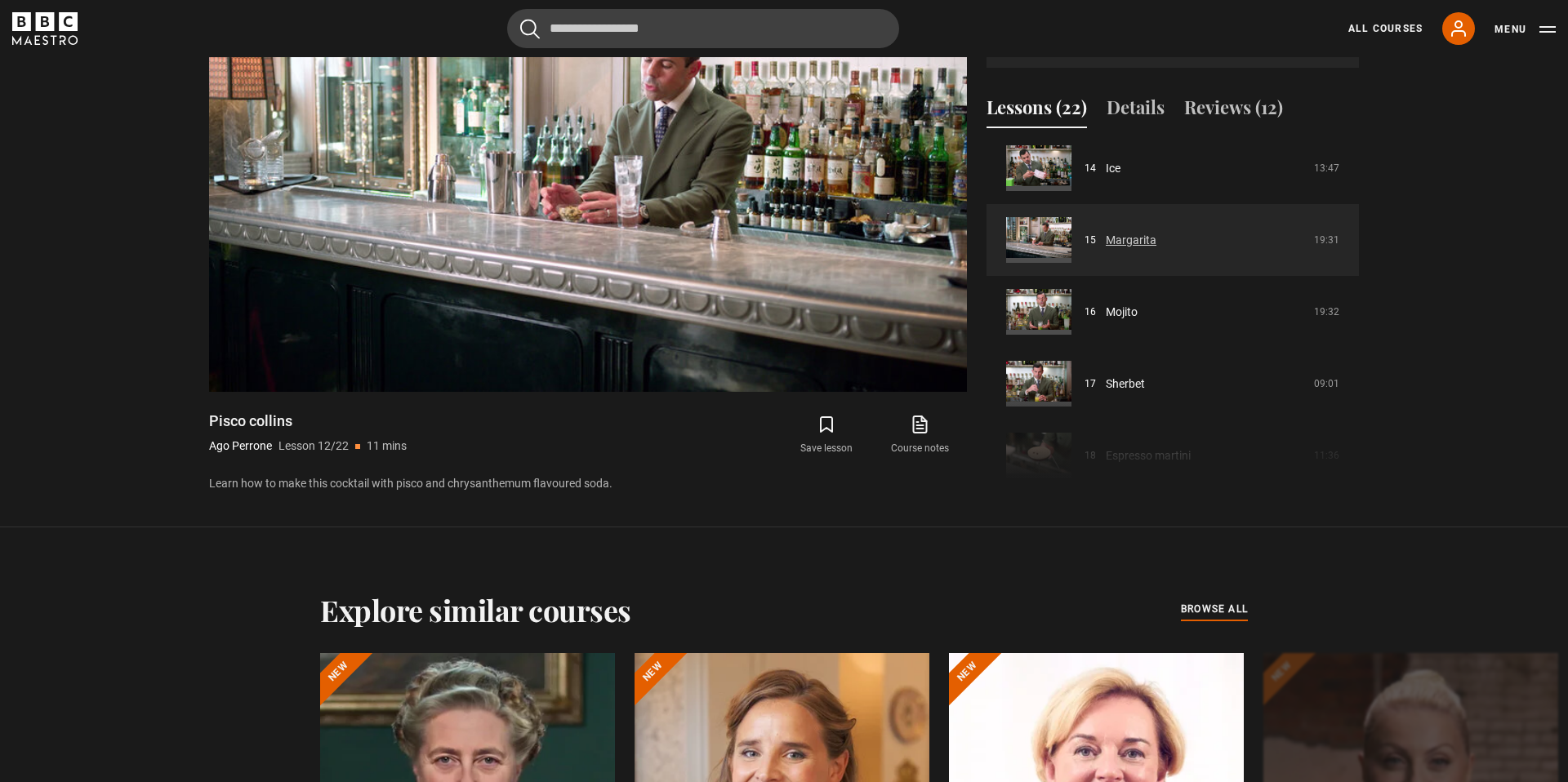 click on "Margarita" at bounding box center (1131, 240) 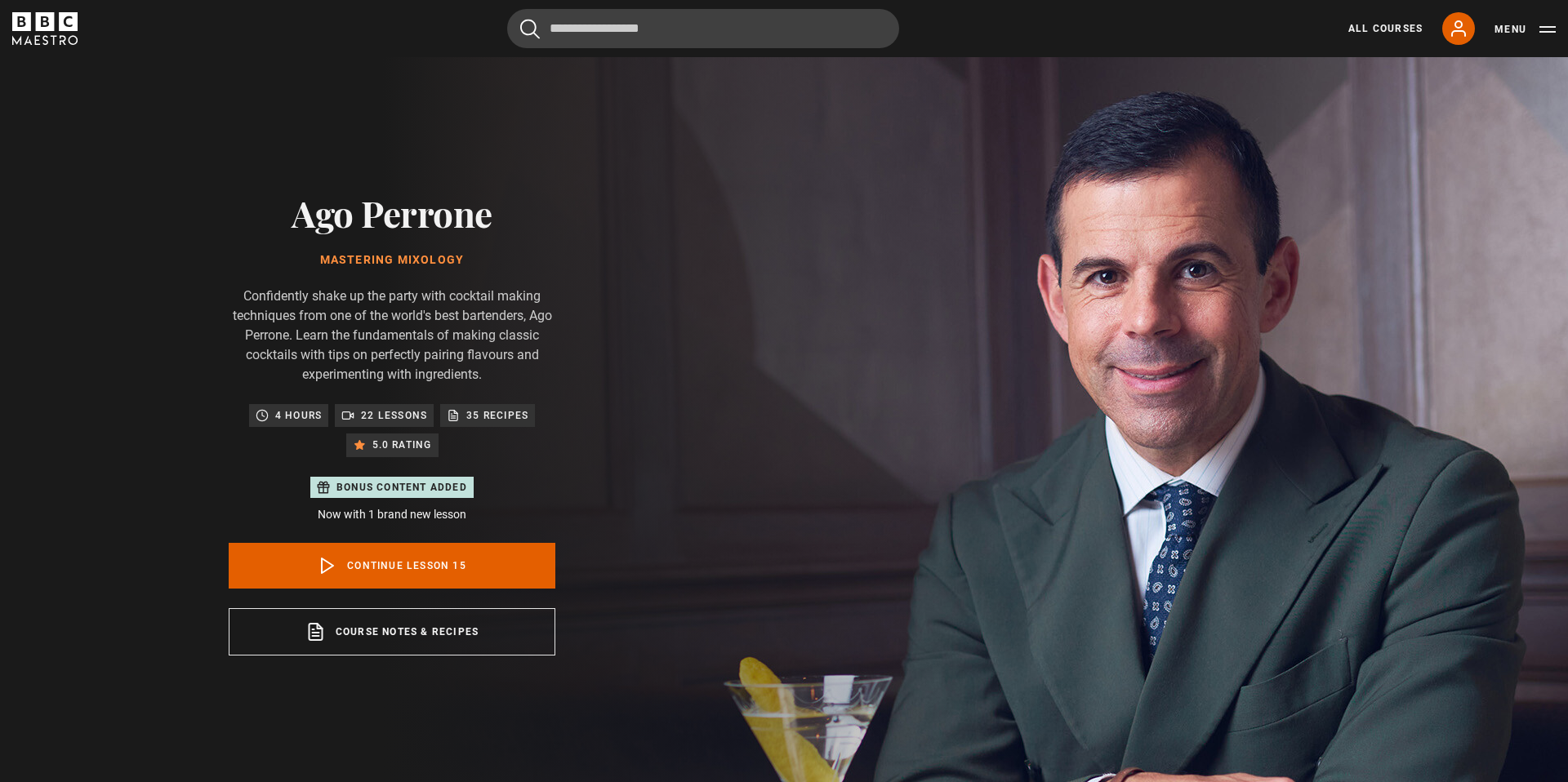 scroll, scrollTop: 790, scrollLeft: 0, axis: vertical 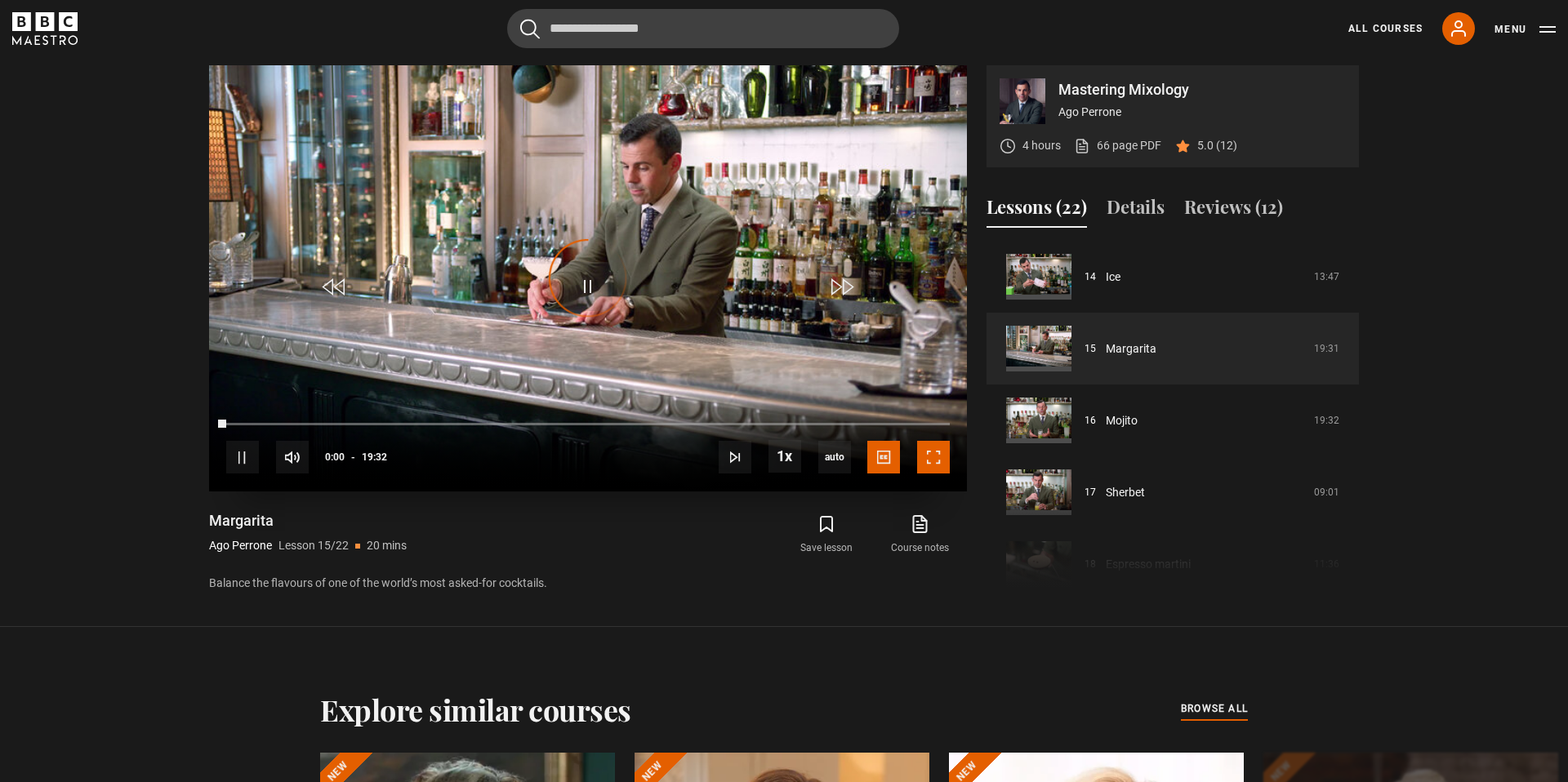 click at bounding box center [933, 457] 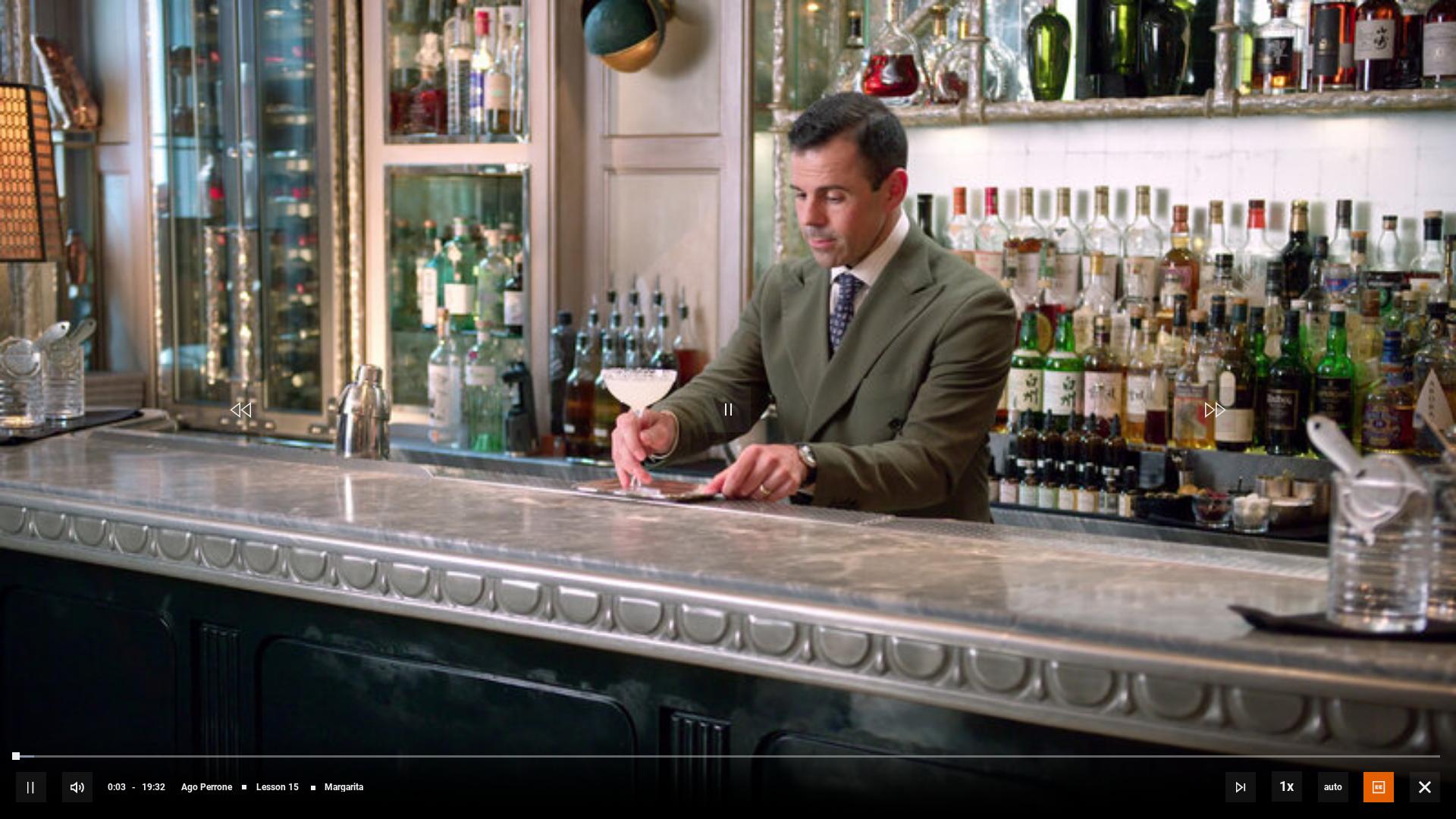 click at bounding box center (728, 410) 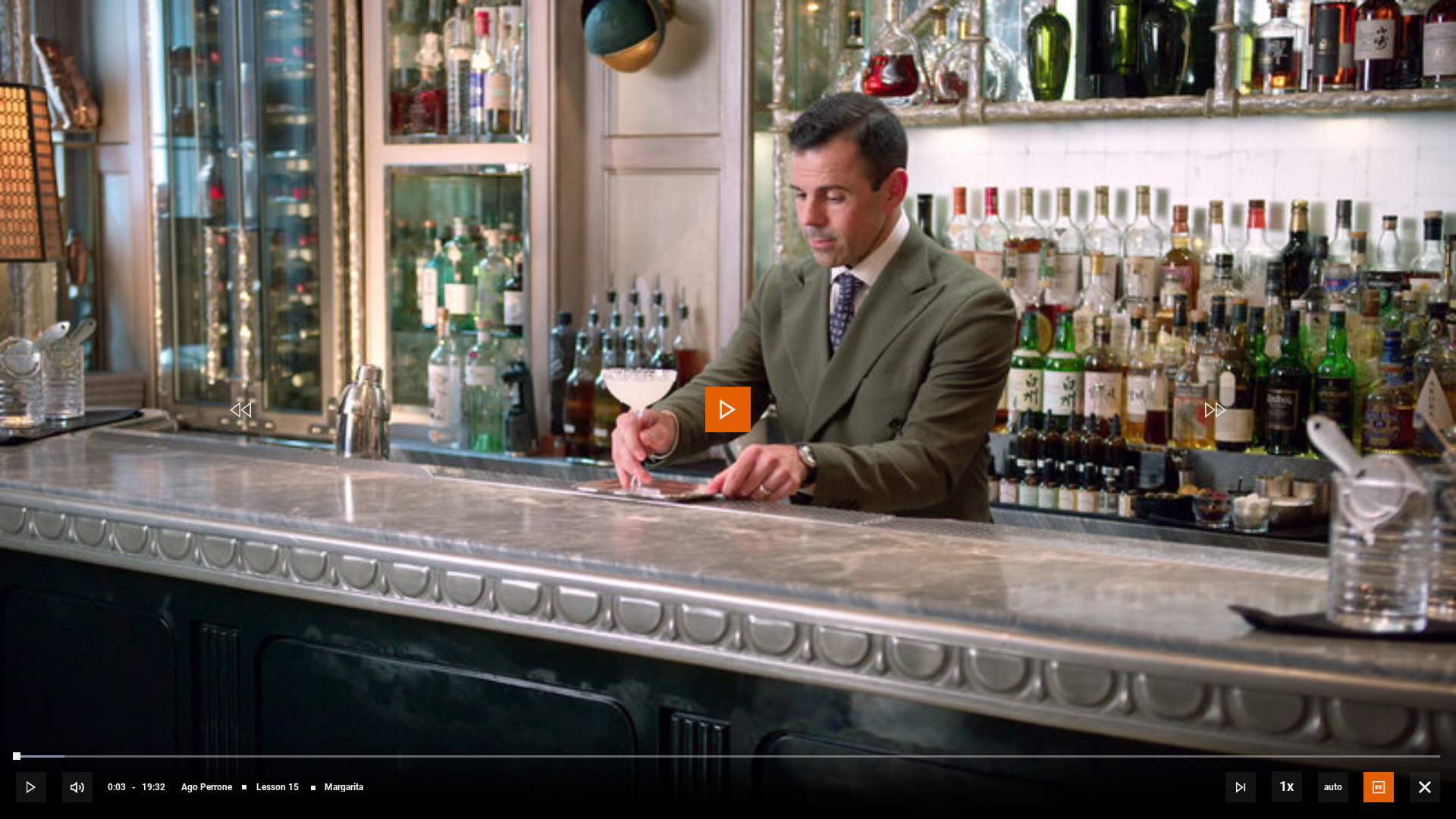 click at bounding box center [728, 410] 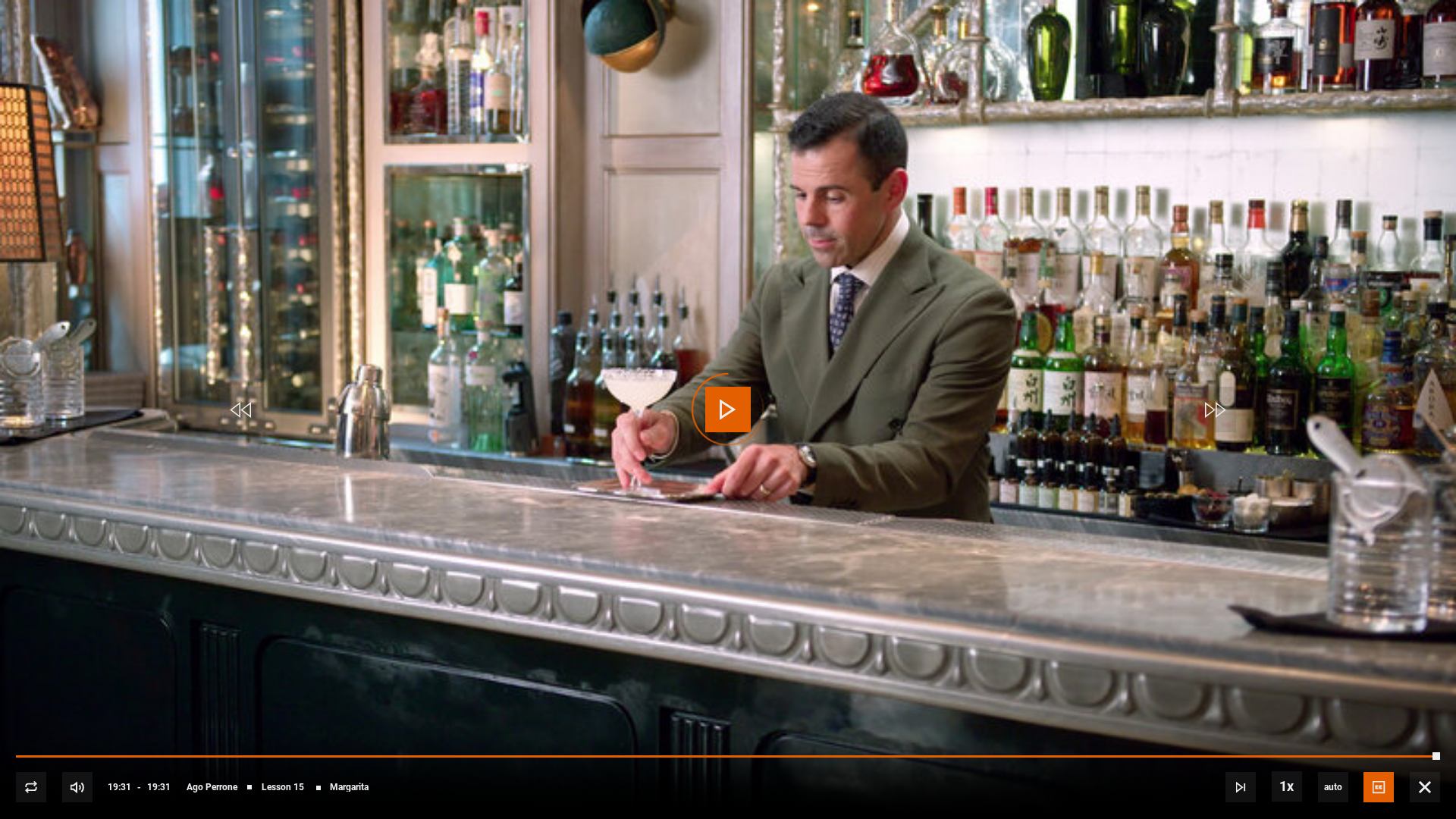 click at bounding box center (728, 410) 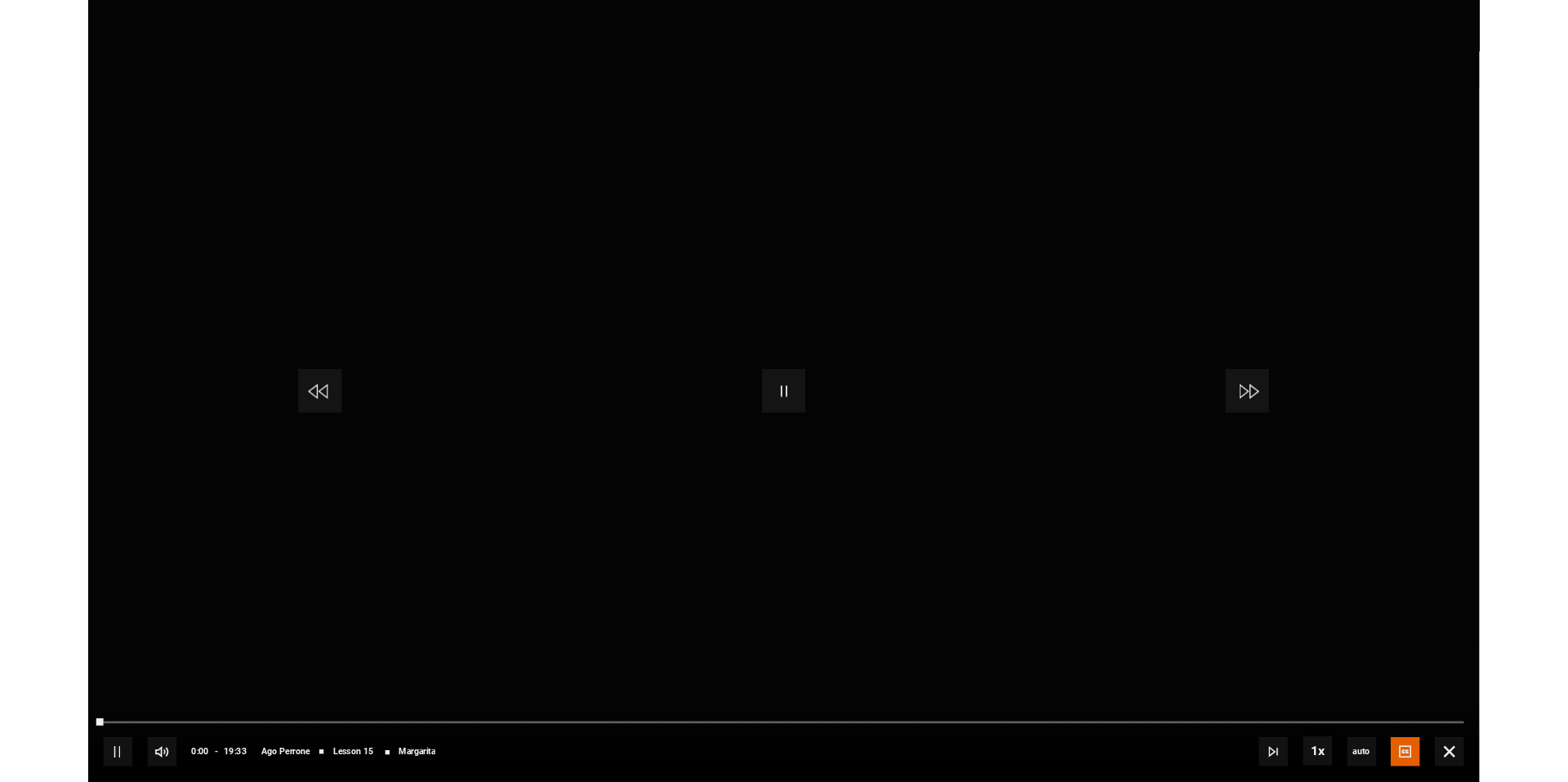 scroll, scrollTop: 890, scrollLeft: 0, axis: vertical 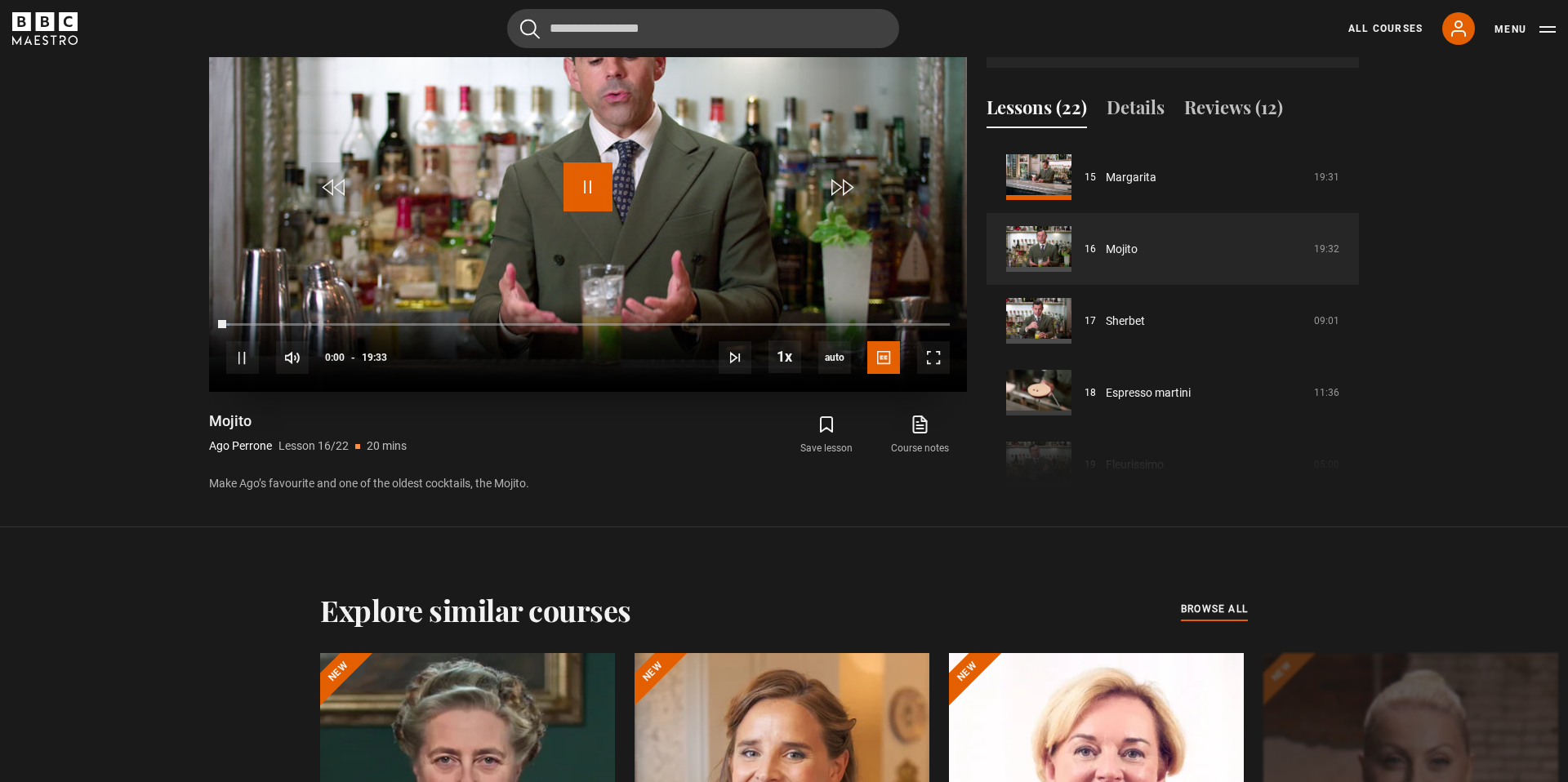 click at bounding box center [588, 187] 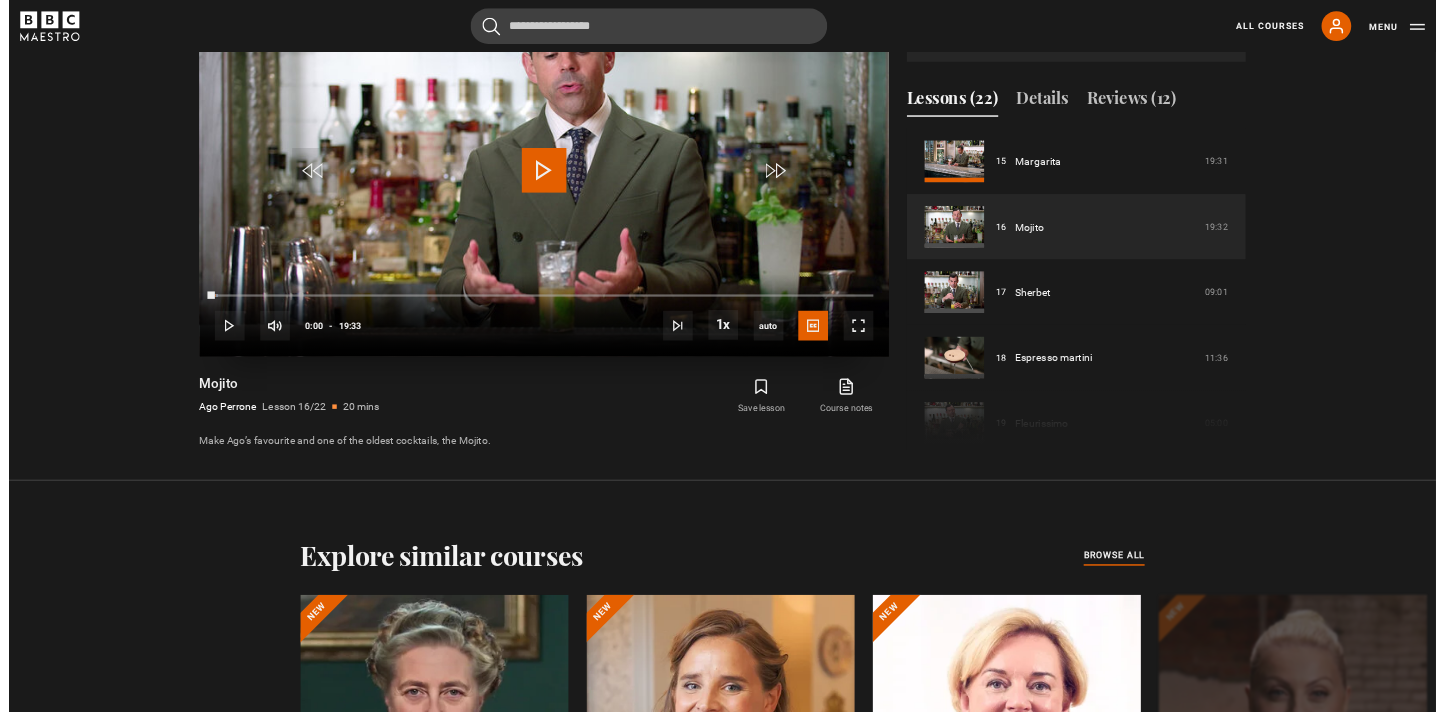 scroll, scrollTop: 1048, scrollLeft: 0, axis: vertical 